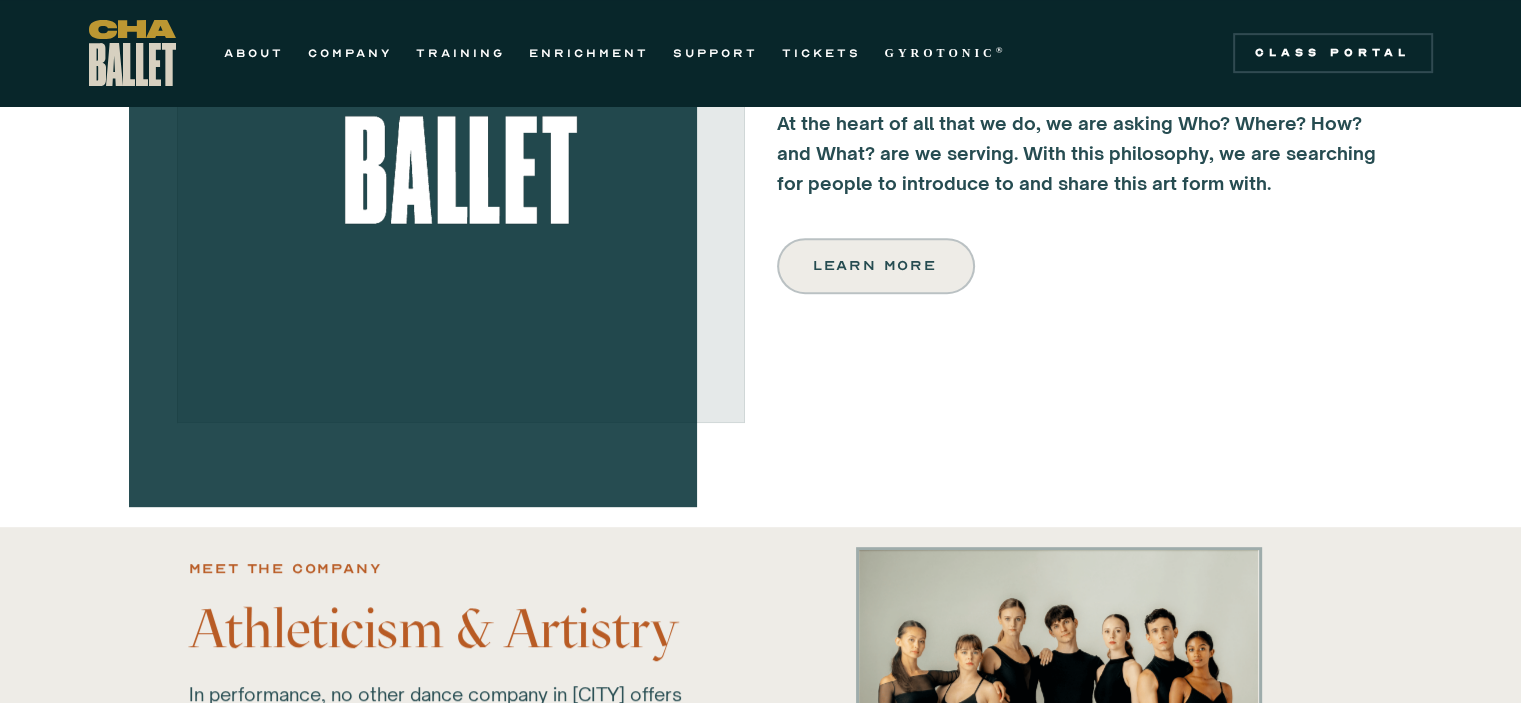 scroll, scrollTop: 700, scrollLeft: 0, axis: vertical 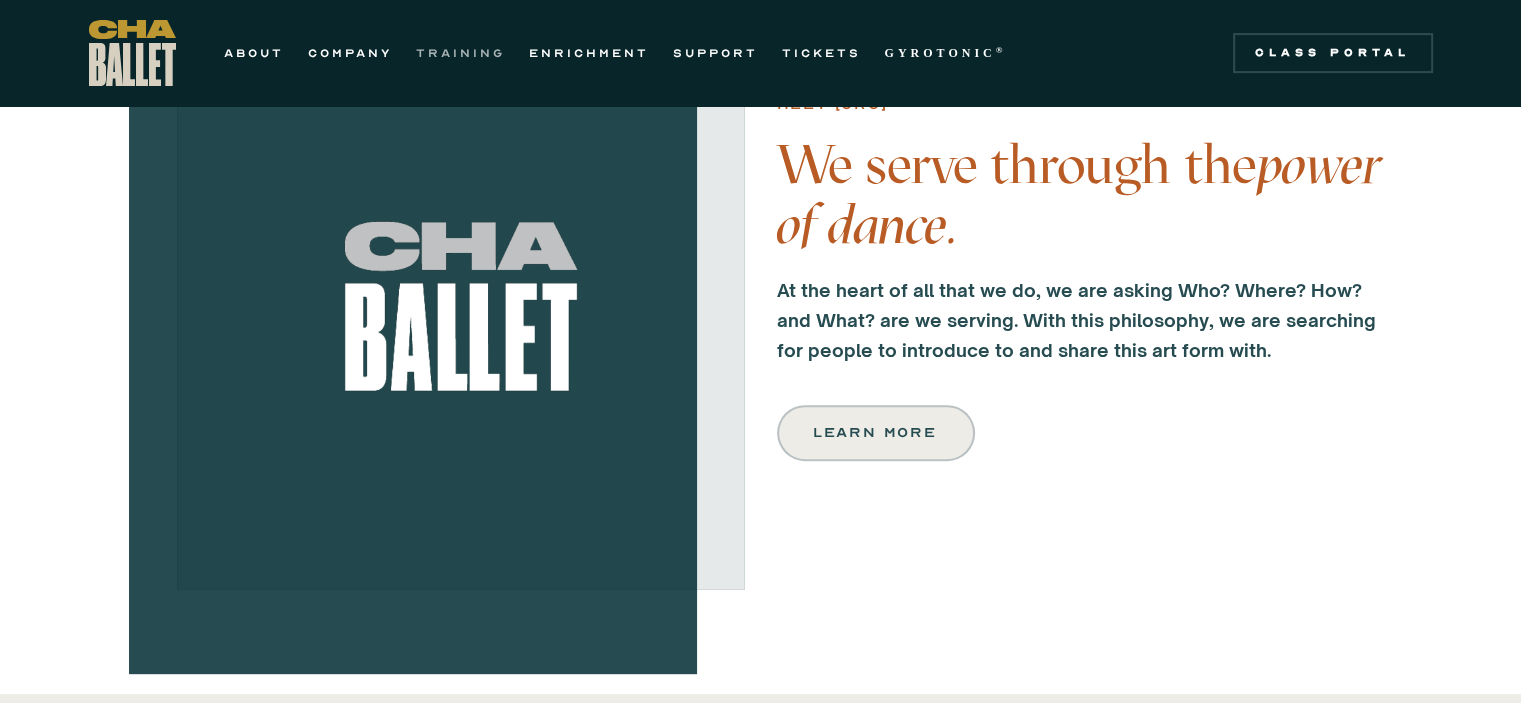 click on "TRAINING" at bounding box center (460, 53) 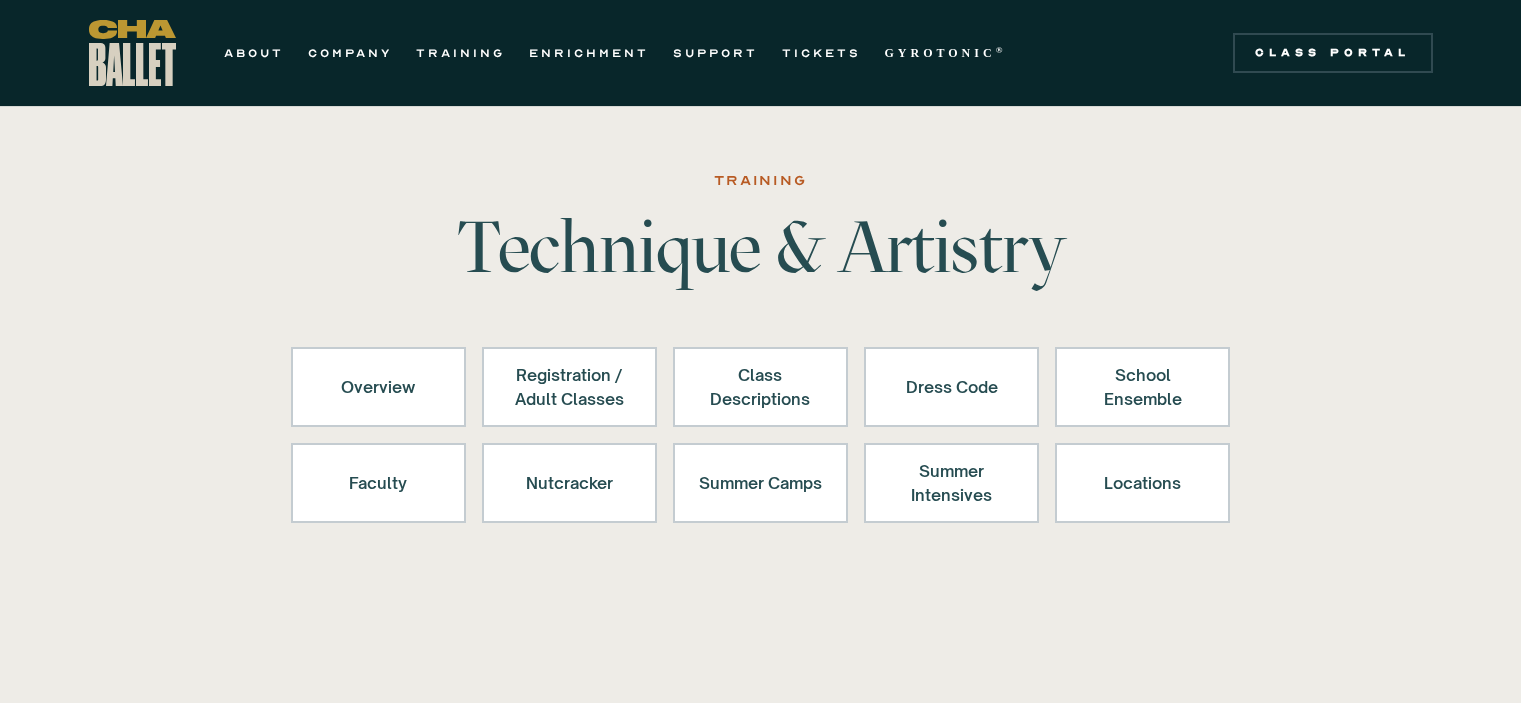 scroll, scrollTop: 0, scrollLeft: 0, axis: both 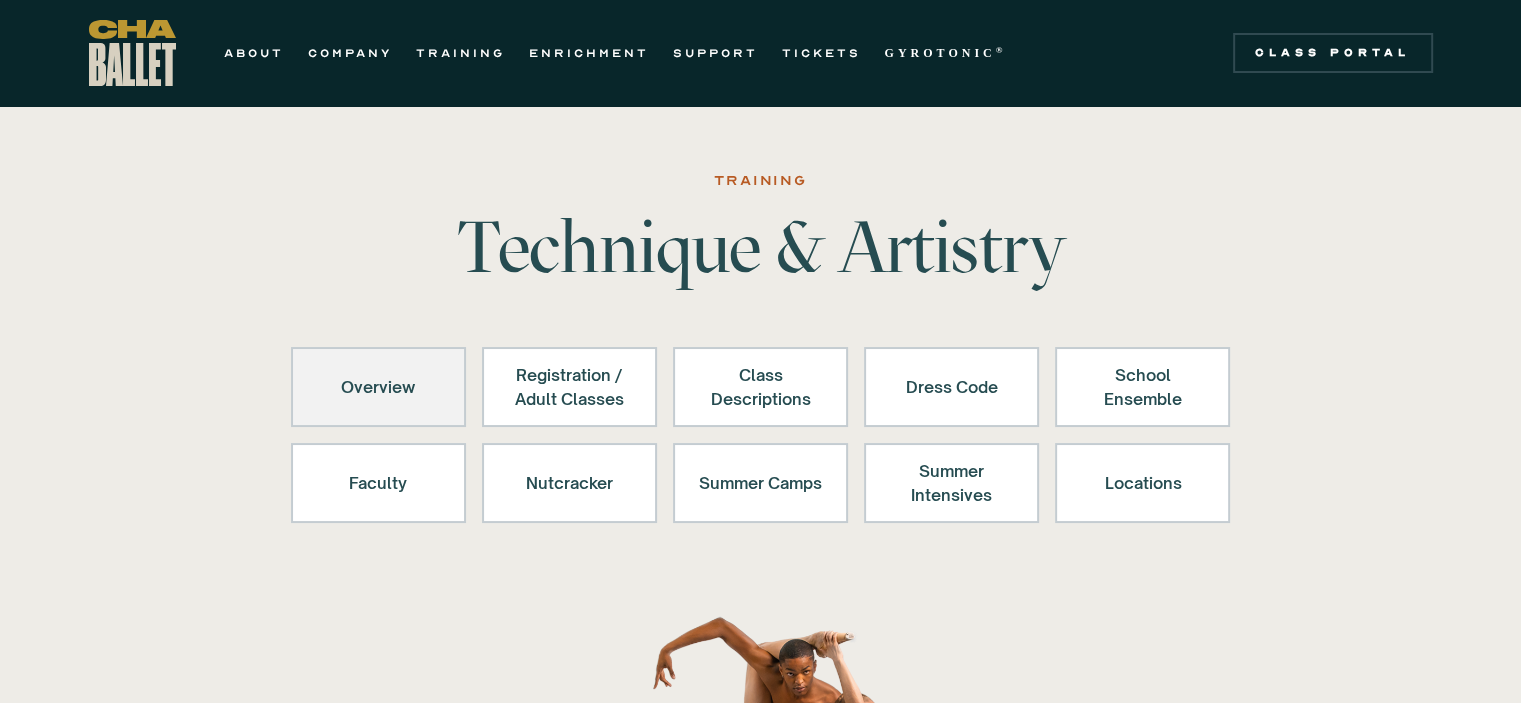 click on "Overview" at bounding box center [378, 387] 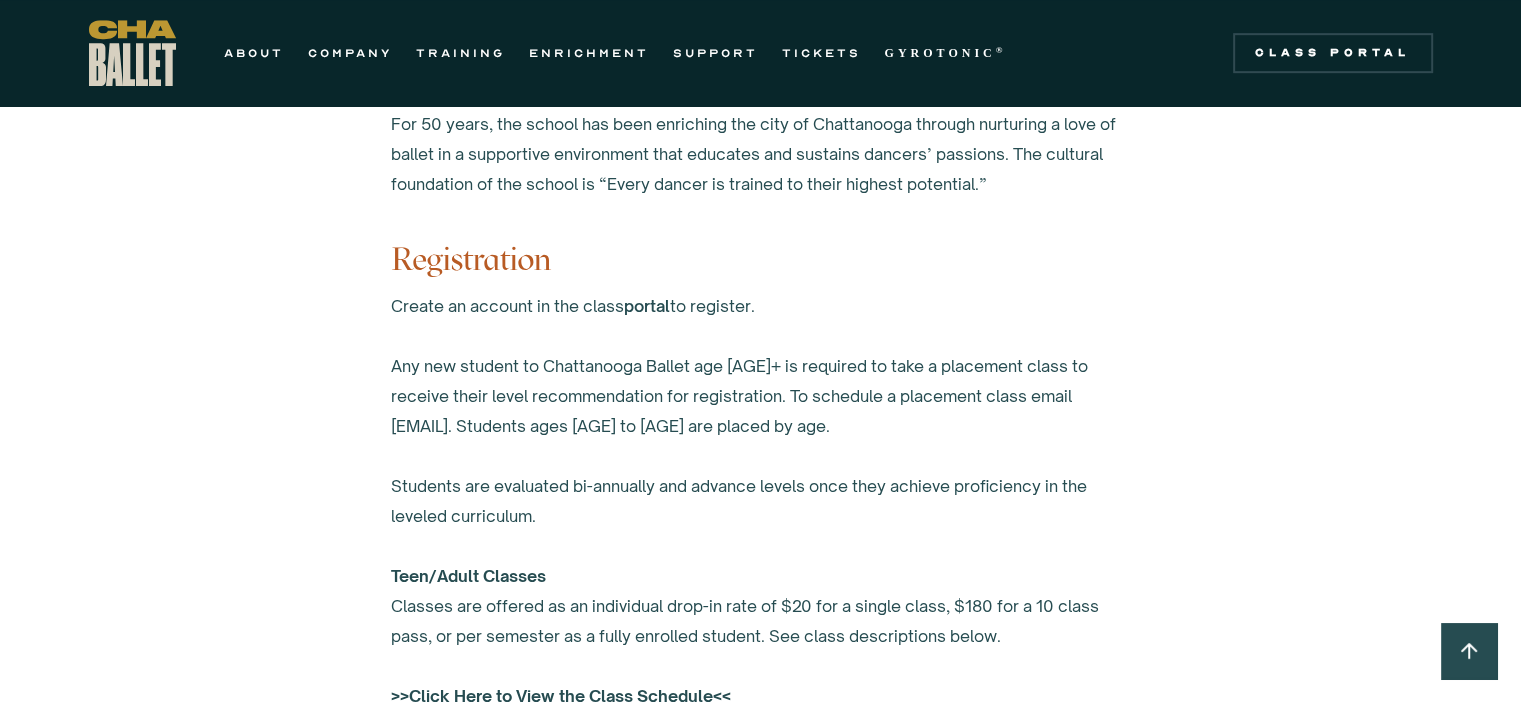 scroll, scrollTop: 1096, scrollLeft: 0, axis: vertical 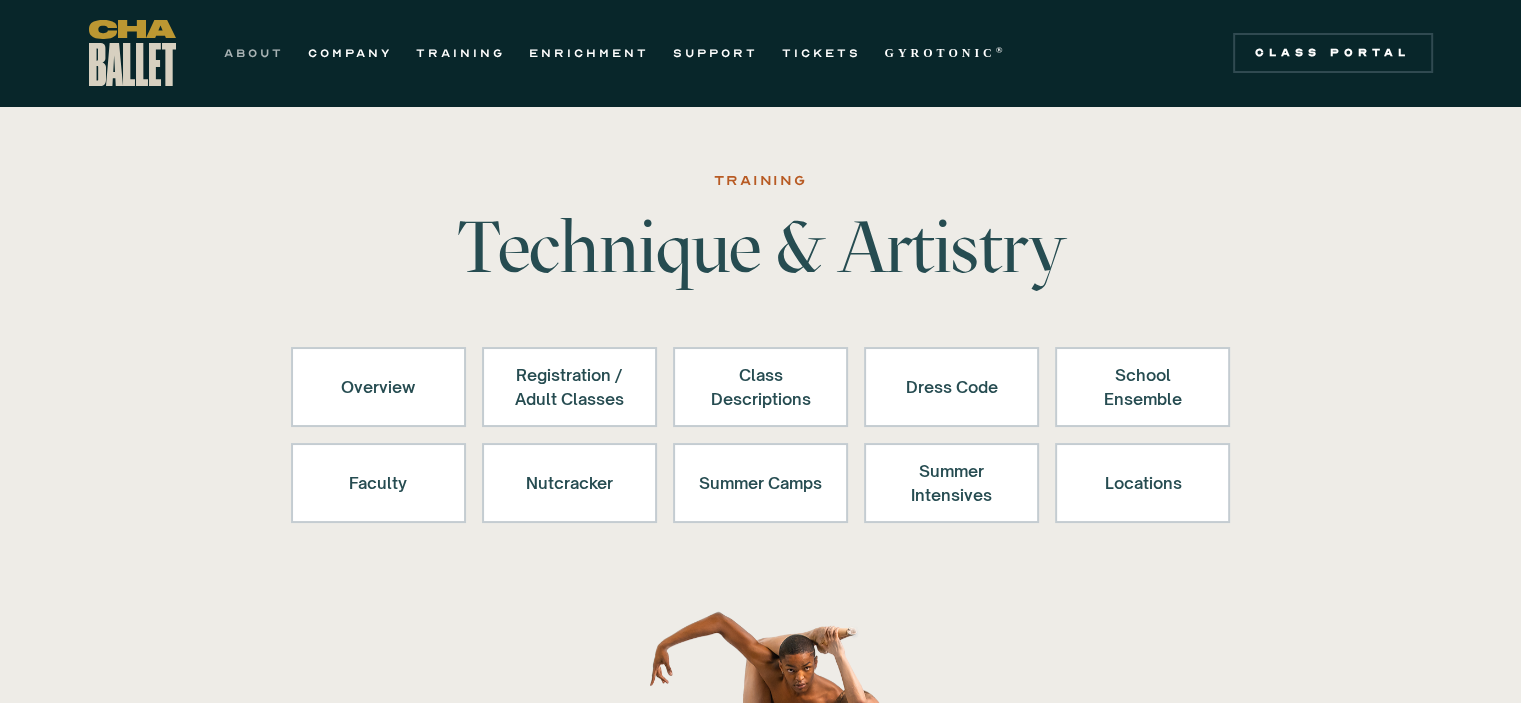 click on "ABOUT" at bounding box center (254, 53) 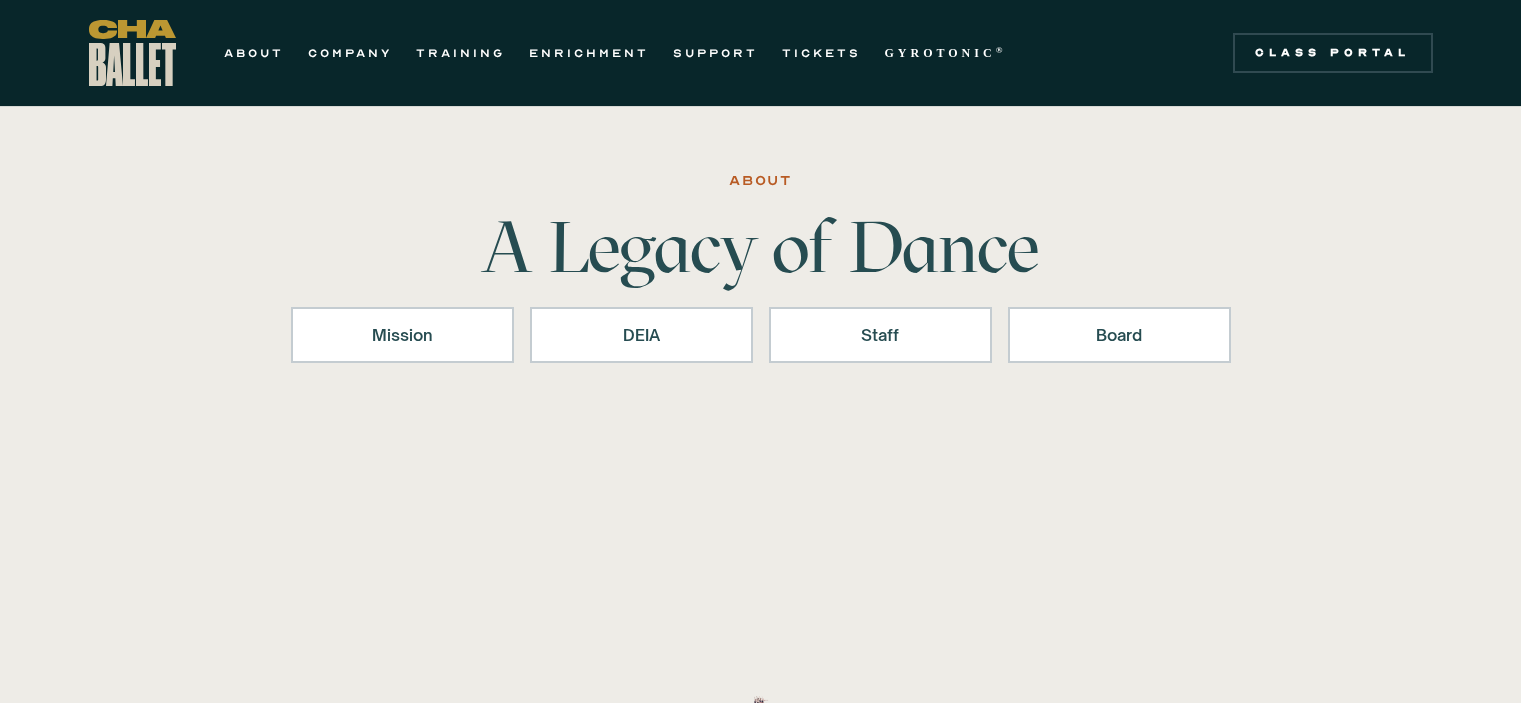 scroll, scrollTop: 0, scrollLeft: 0, axis: both 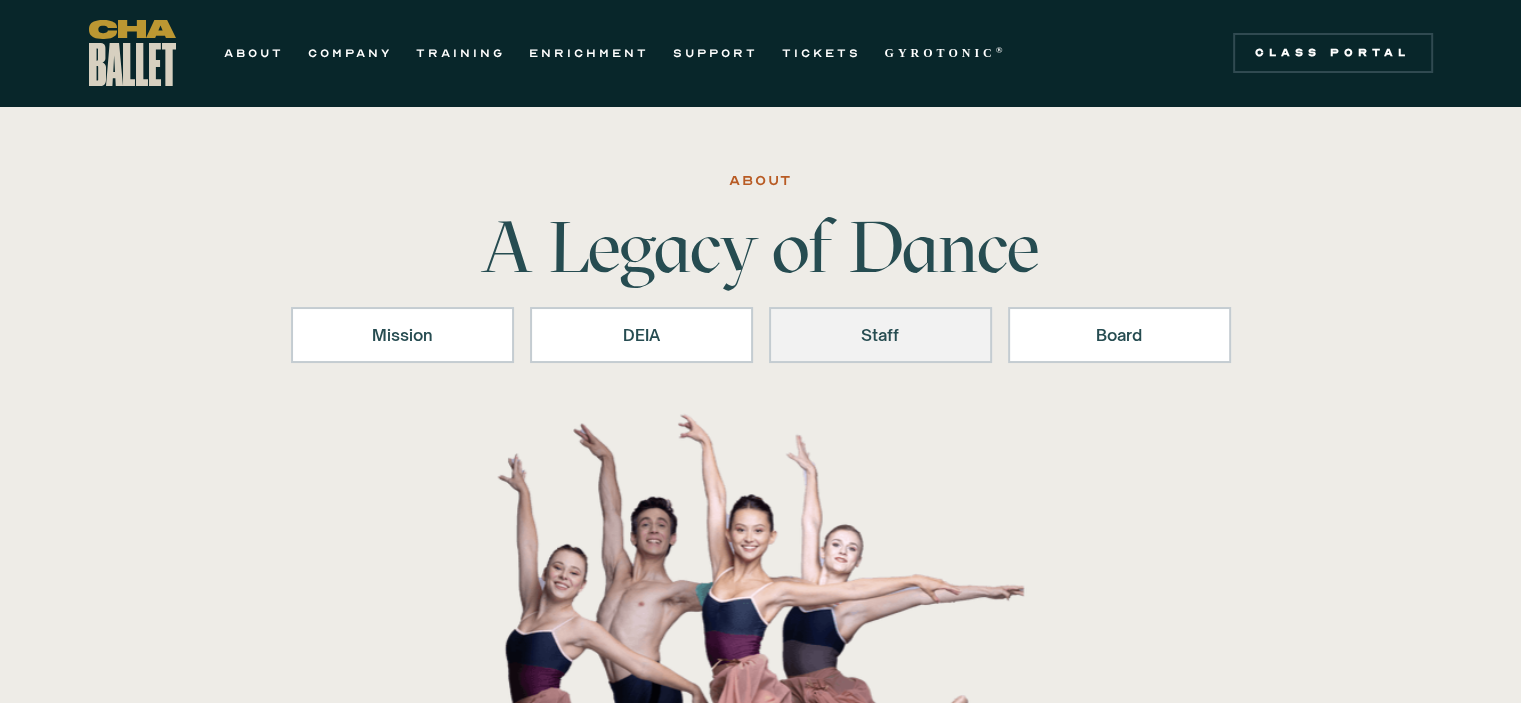 click on "Staff" at bounding box center (880, 335) 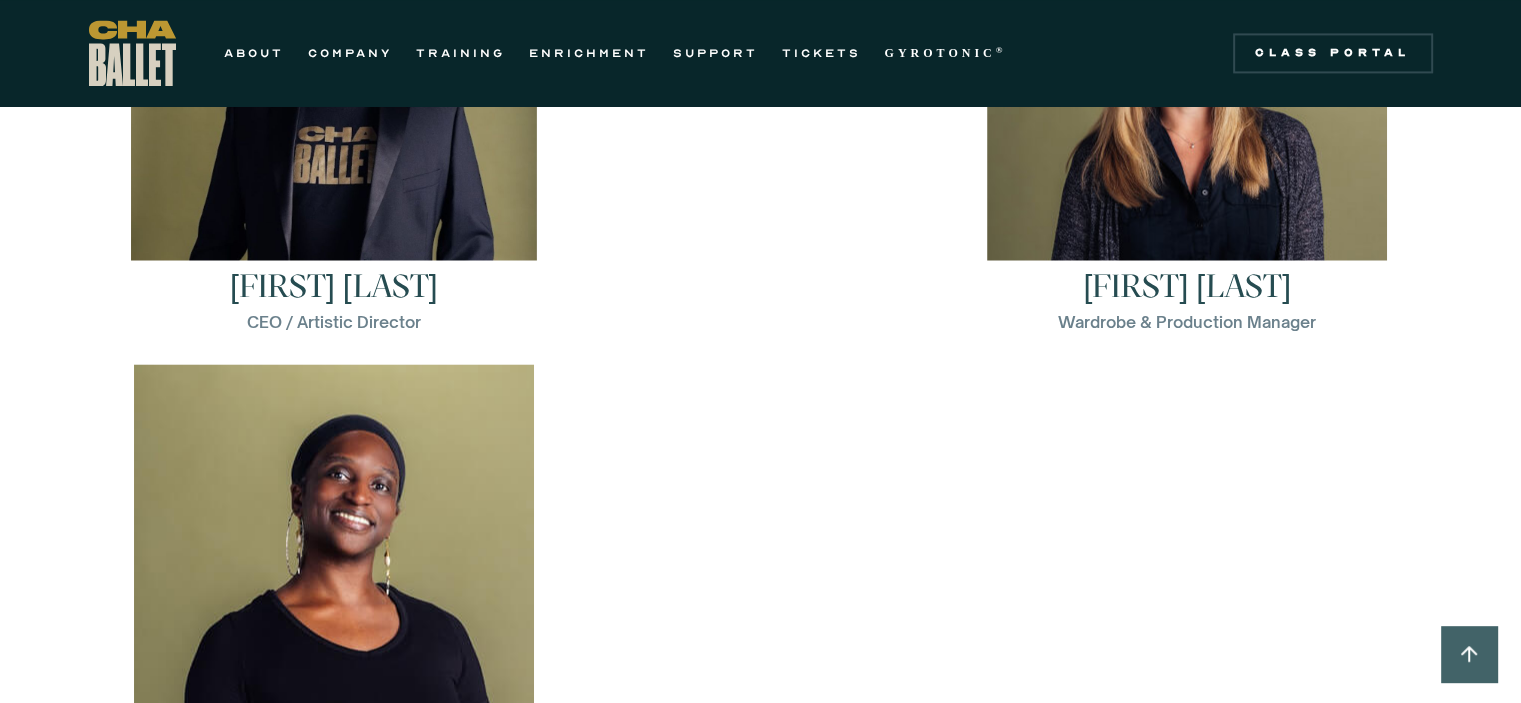 scroll, scrollTop: 2856, scrollLeft: 0, axis: vertical 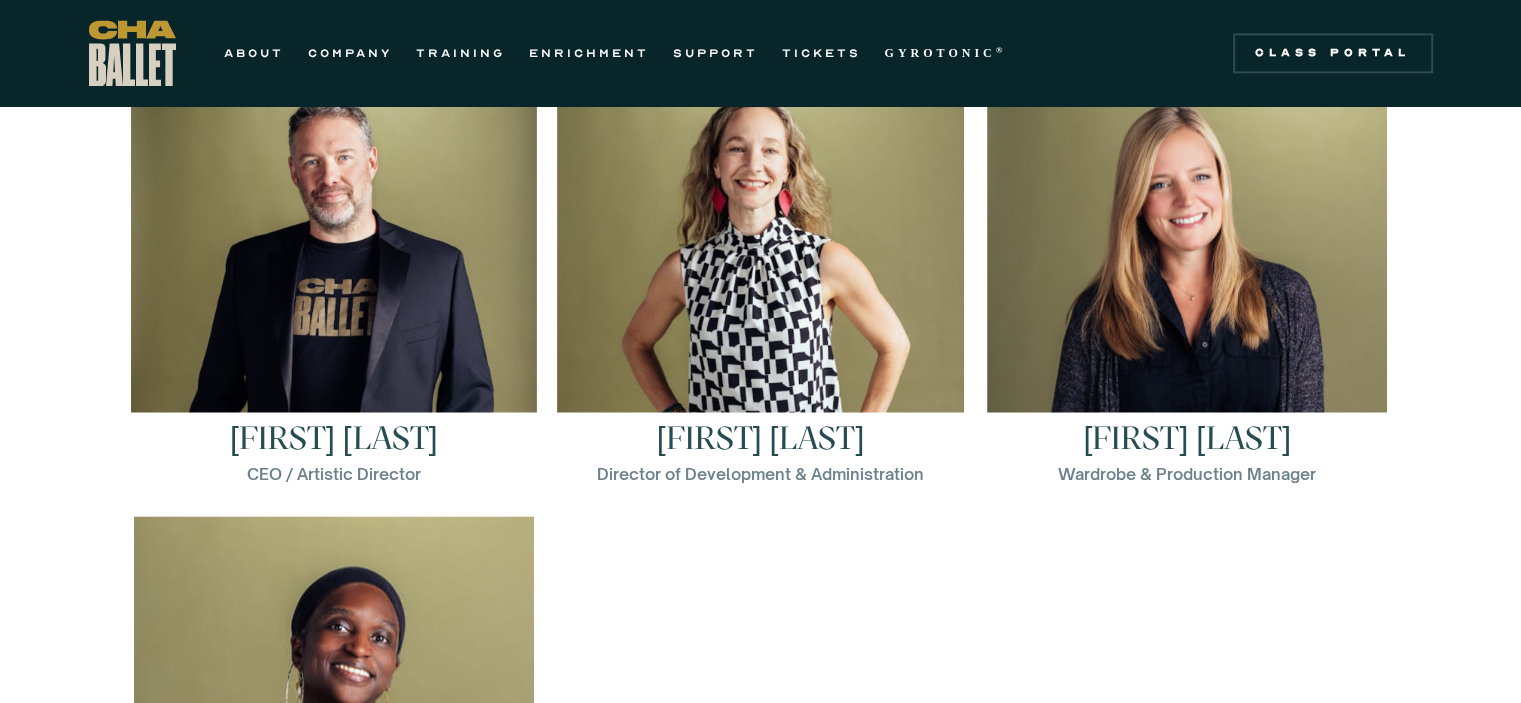 click at bounding box center (0, 0) 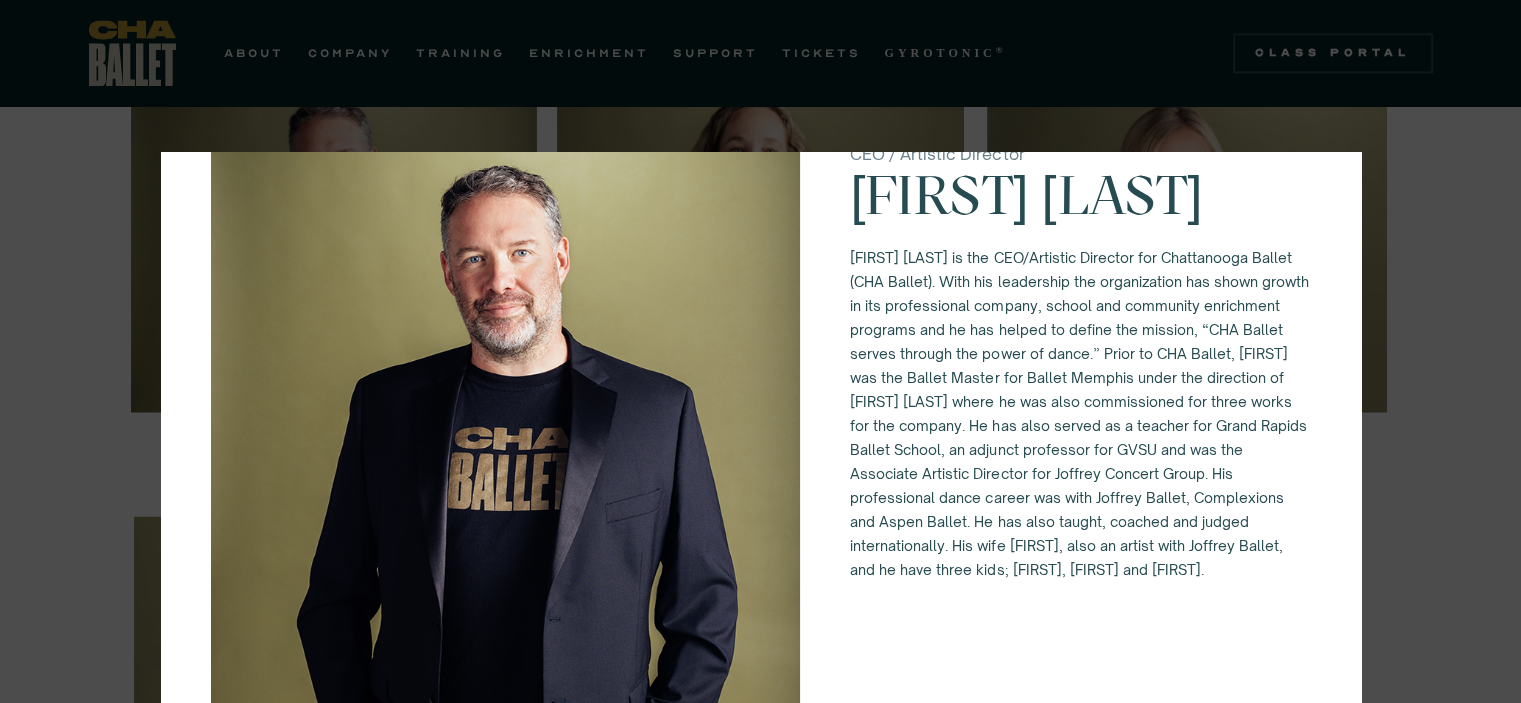 scroll, scrollTop: 0, scrollLeft: 0, axis: both 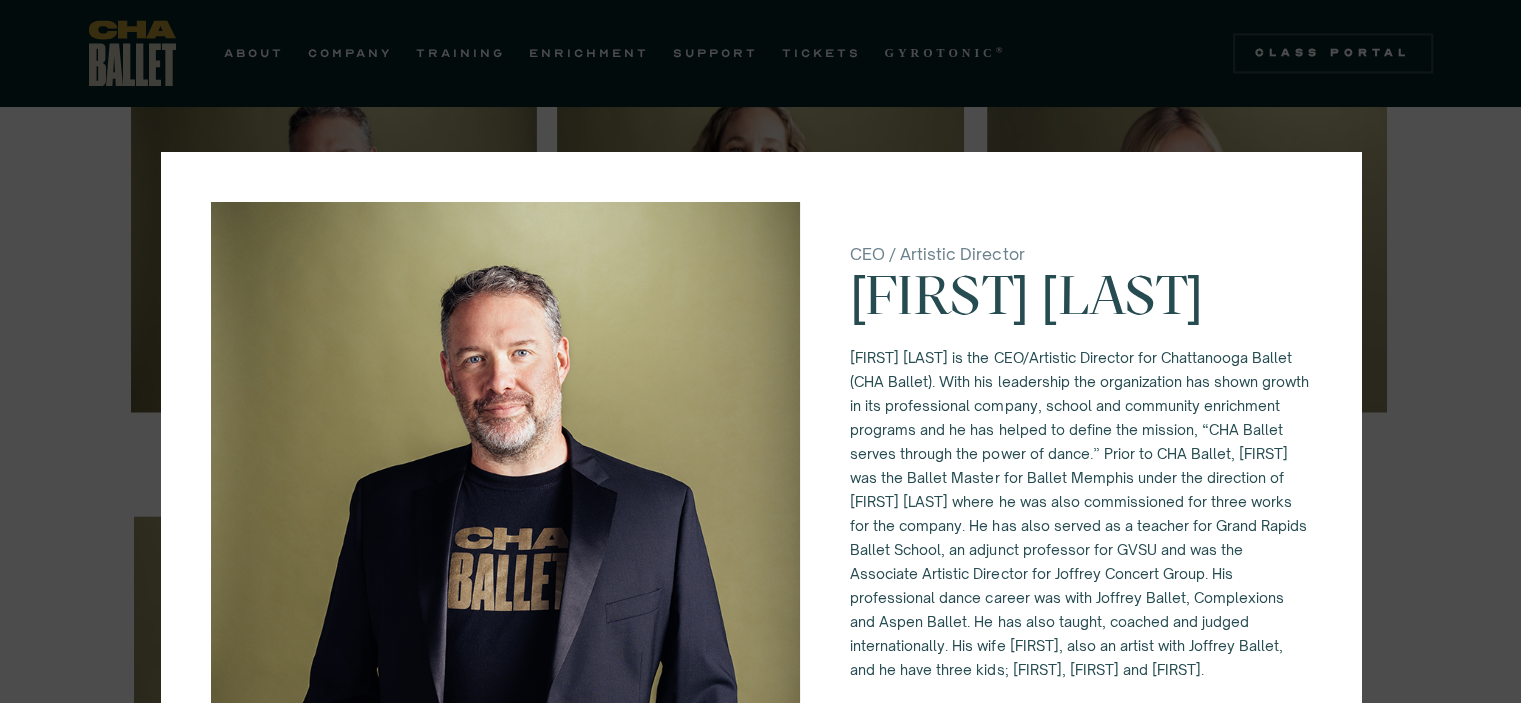 click on "CEO / Artistic Director  Brian McSween Brian McSween is the CEO/Artistic Director for Chattanooga Ballet (CHA Ballet). With his leadership the organization has shown growth in its professional company, school and community enrichment programs and he has helped to define the mission, “CHA Ballet serves through the power of dance.” Prior to CHA Ballet, Brian was the Ballet Master for Ballet Memphis under the direction of Dorothy Gunther Pugh where he was also commissioned for three works for the company. He has also served as a teacher for Grand Rapids Ballet School, an adjunct professor for GVSU and was the Associate Artistic Director for Joffrey Concert Group. His professional dance career was with Joffrey Ballet, Complexions and Aspen Ballet. He has also taught, coached and judged internationally. His wife Meg, also an artist with Joffrey Ballet, and he have three kids; Connor, Micah and Madelyn." at bounding box center [760, 351] 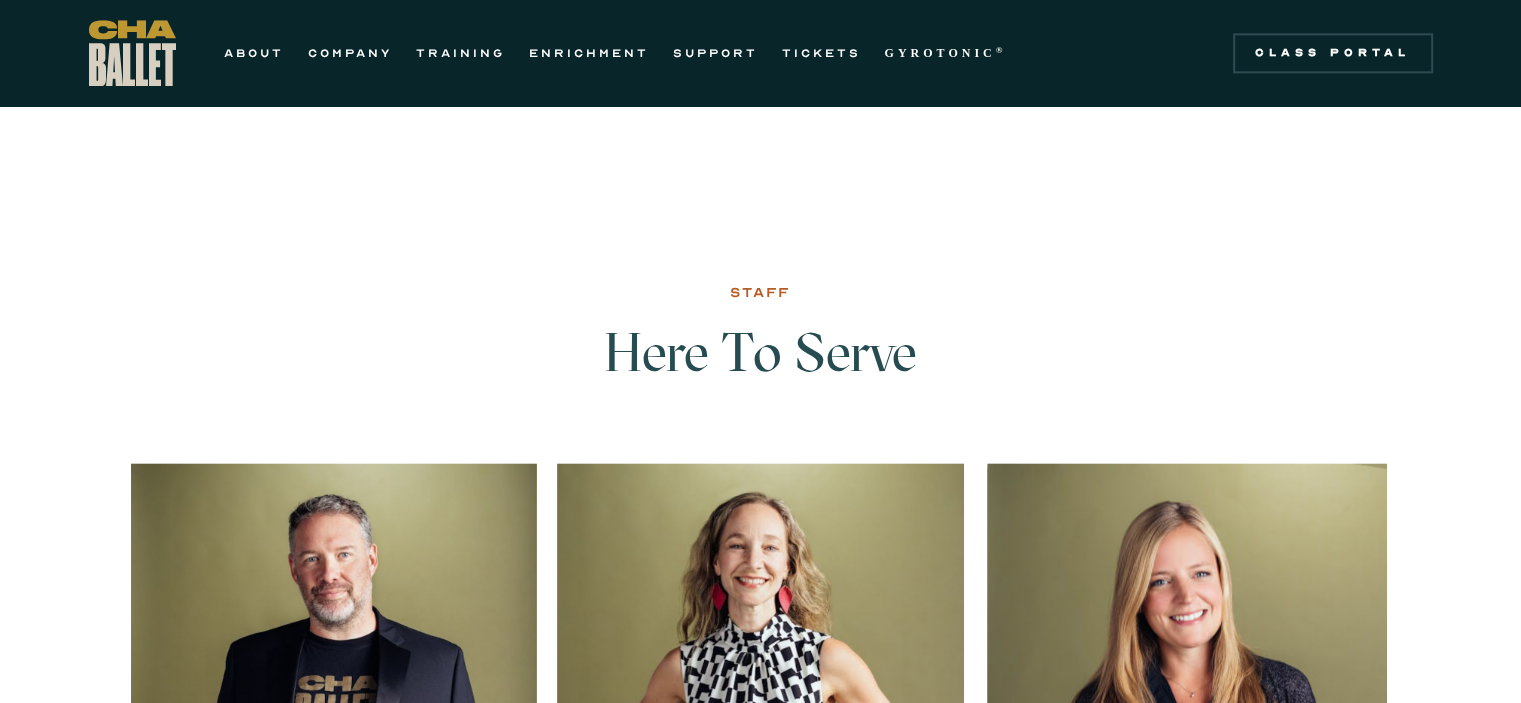 scroll, scrollTop: 2456, scrollLeft: 0, axis: vertical 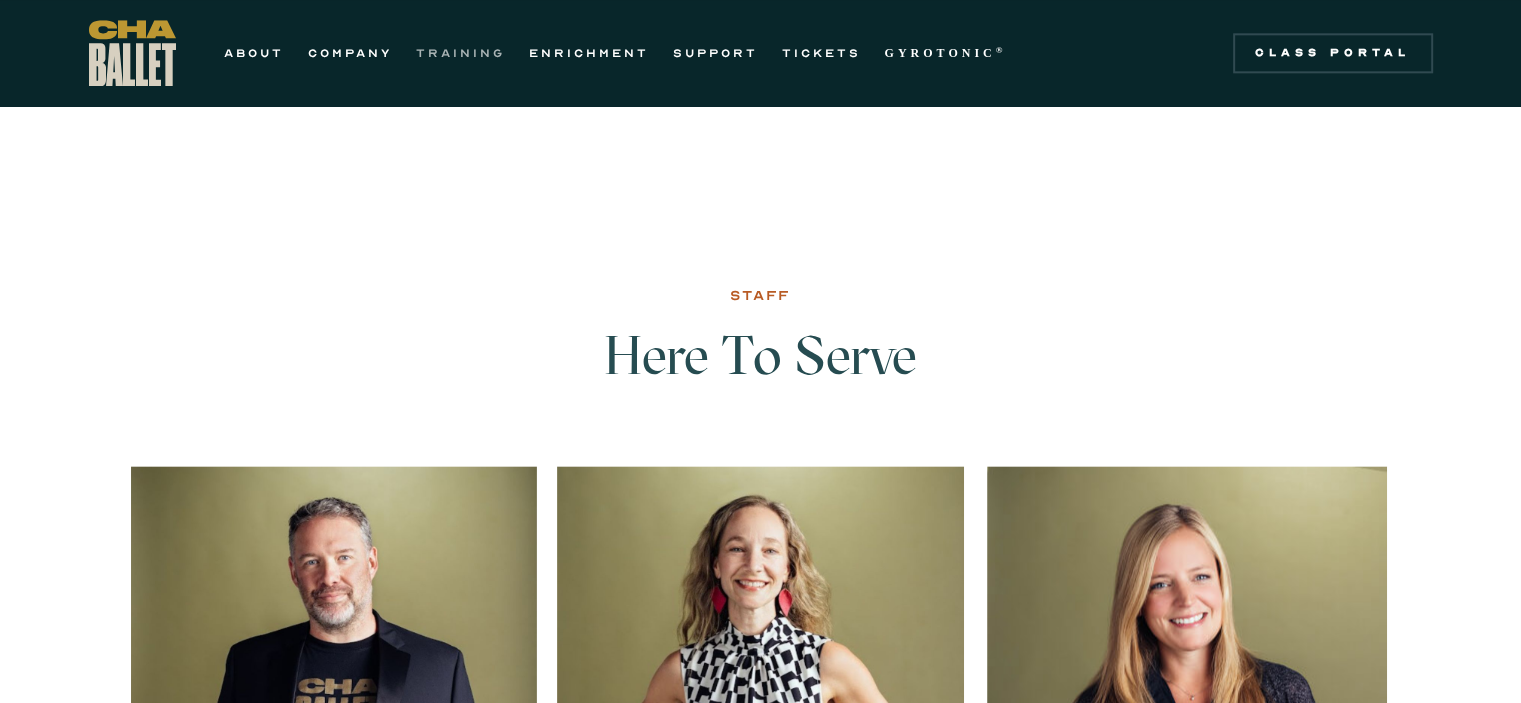 click on "TRAINING" at bounding box center (460, 53) 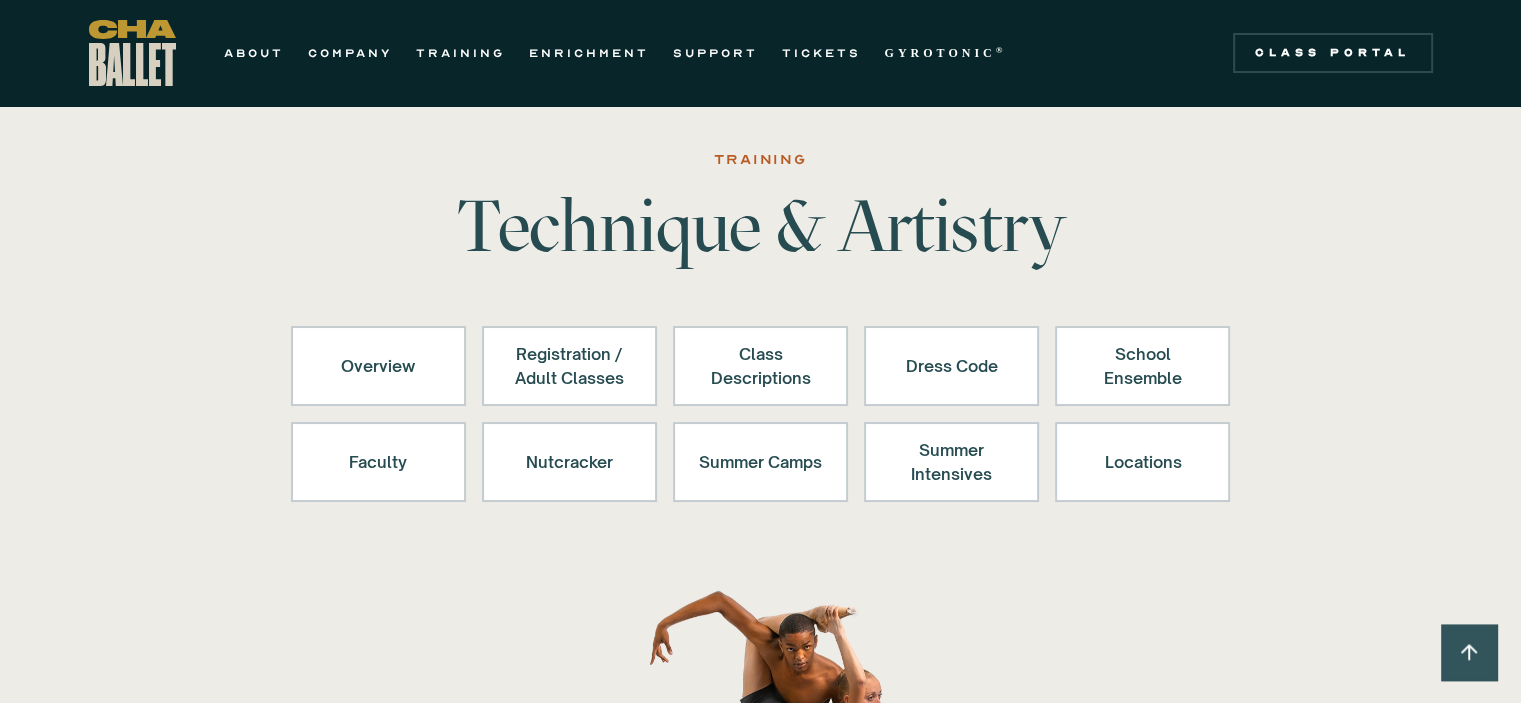 scroll, scrollTop: 0, scrollLeft: 0, axis: both 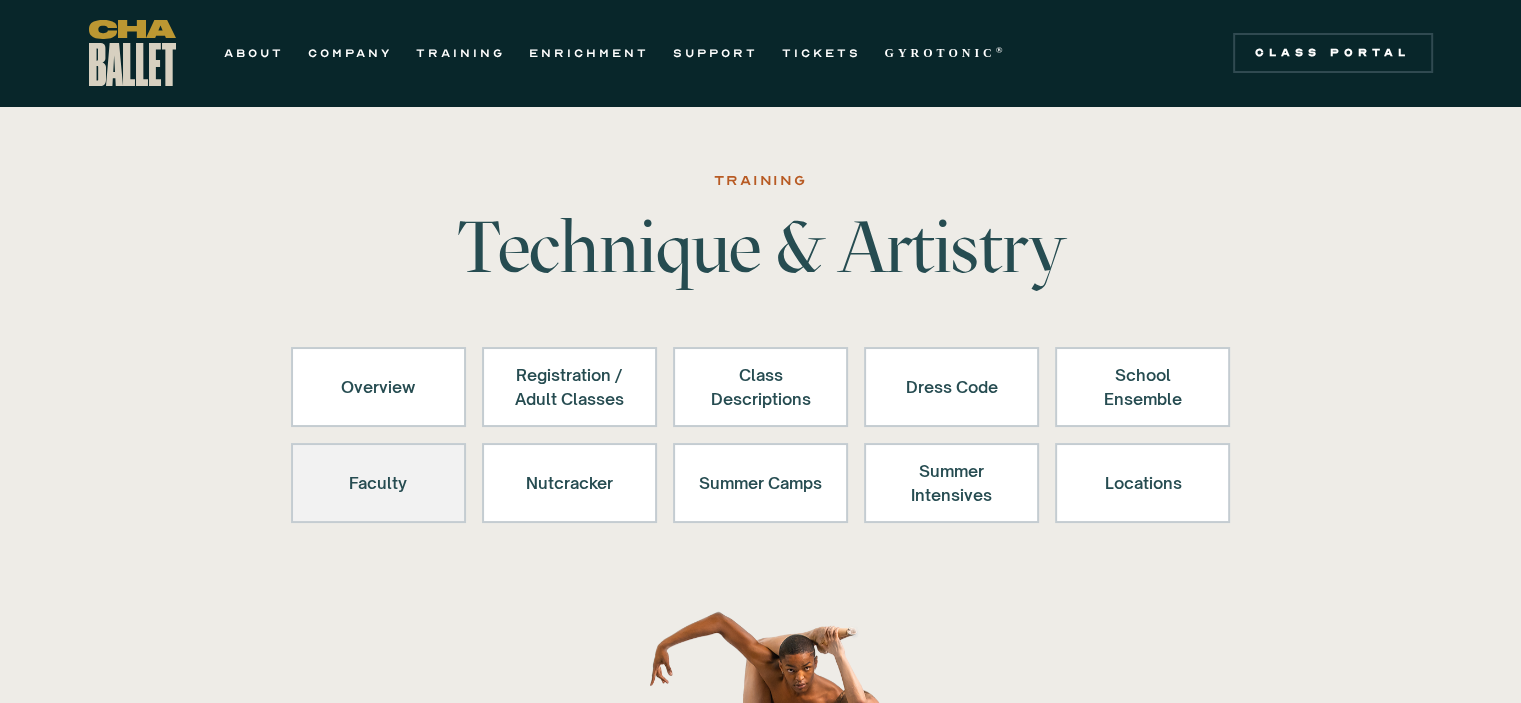 click on "Faculty" at bounding box center (378, 483) 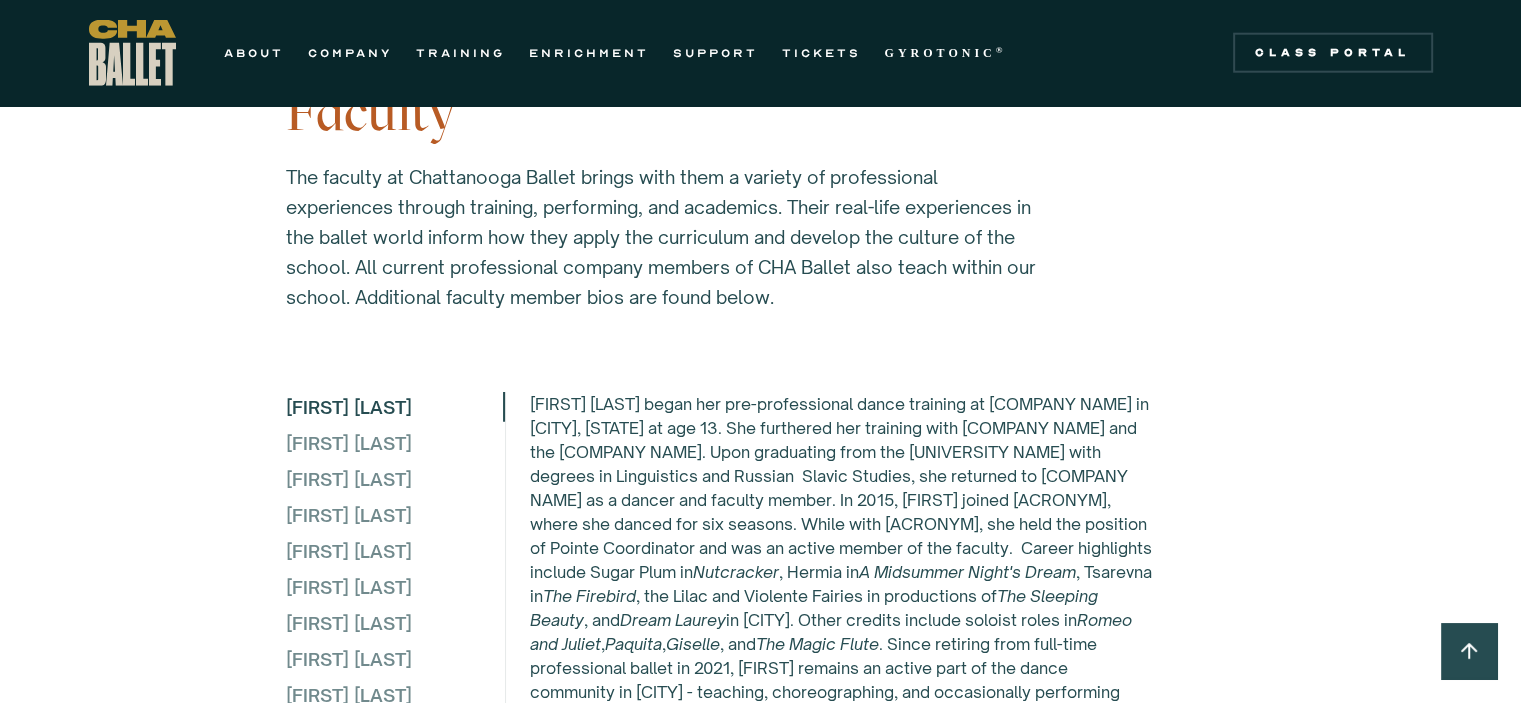 scroll, scrollTop: 5332, scrollLeft: 0, axis: vertical 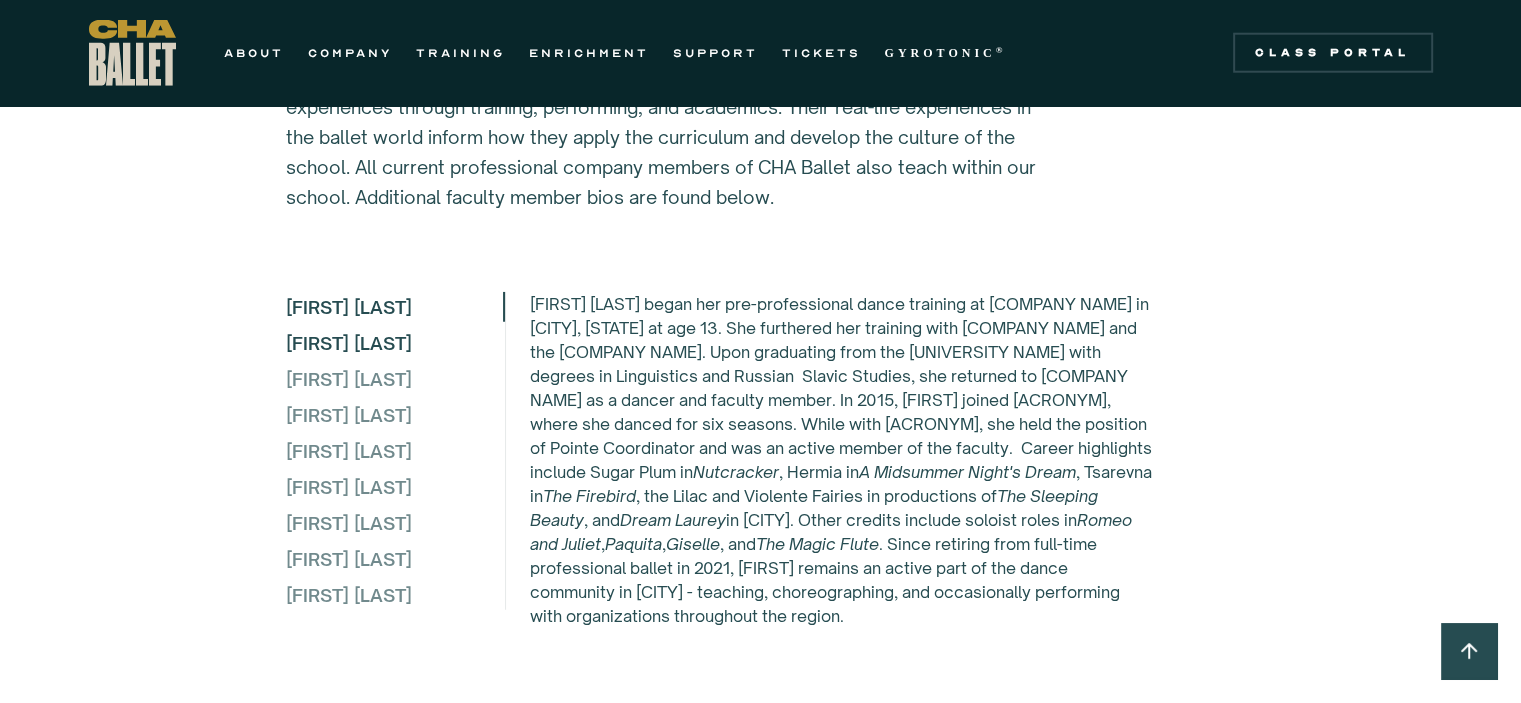 click on "[NAME]" at bounding box center (394, 343) 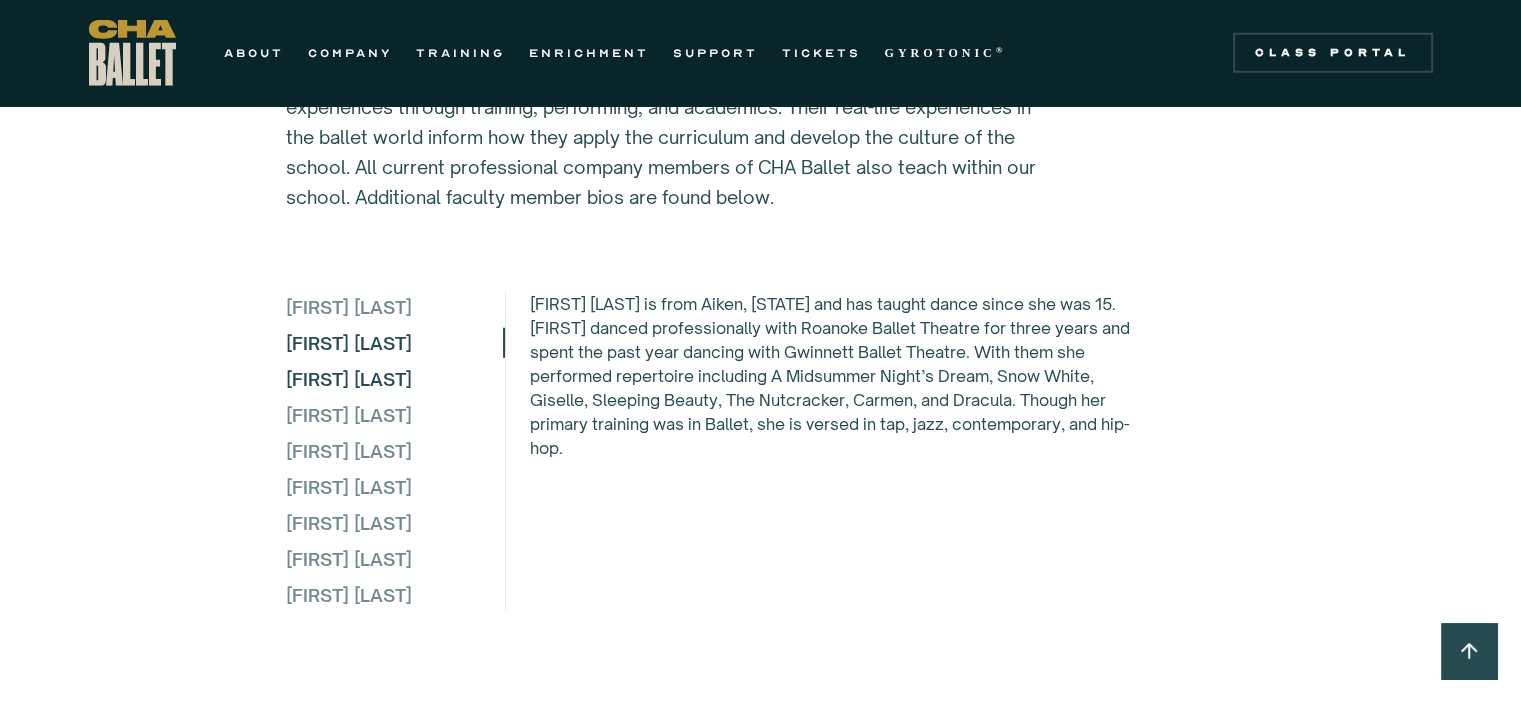 click on "Lydia Campbell" at bounding box center (394, 379) 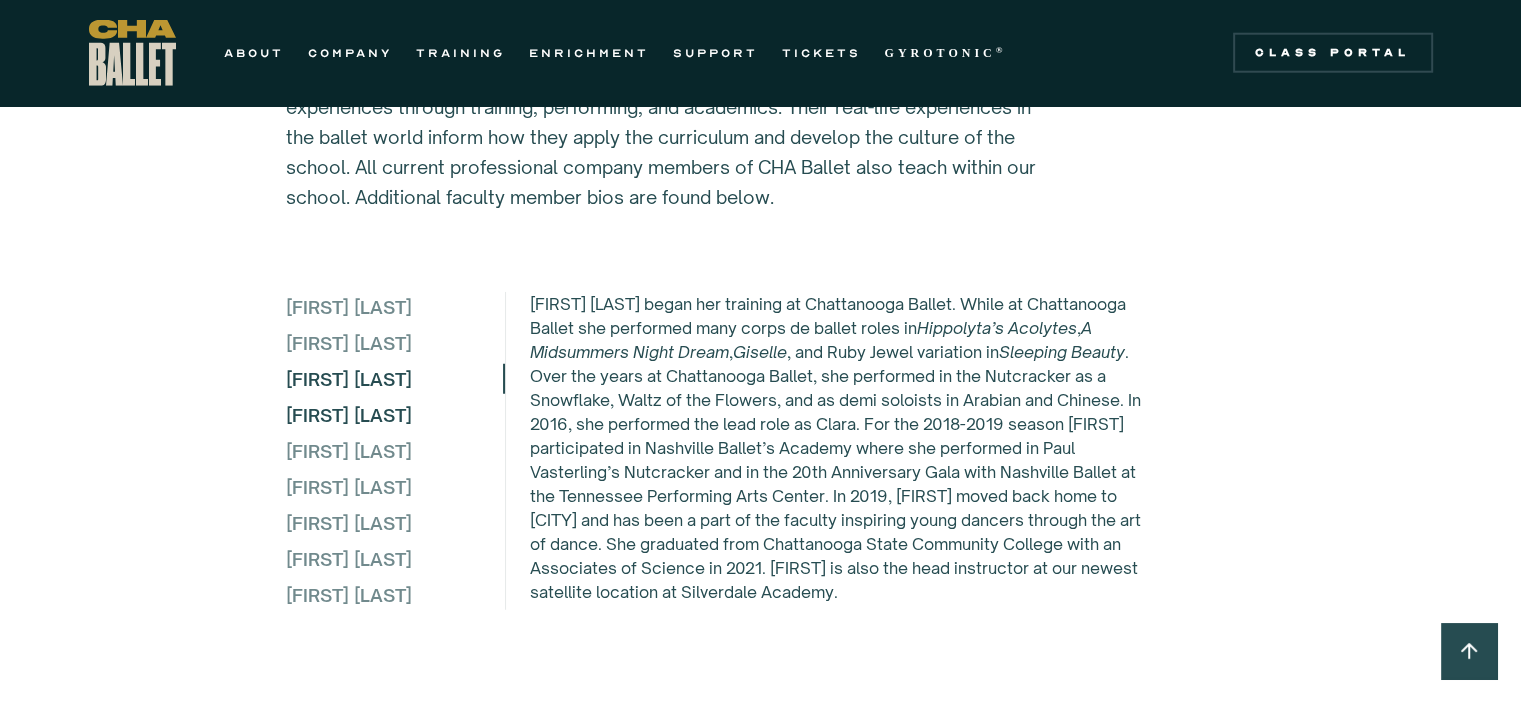 click on "Dillon Davis" at bounding box center [394, 415] 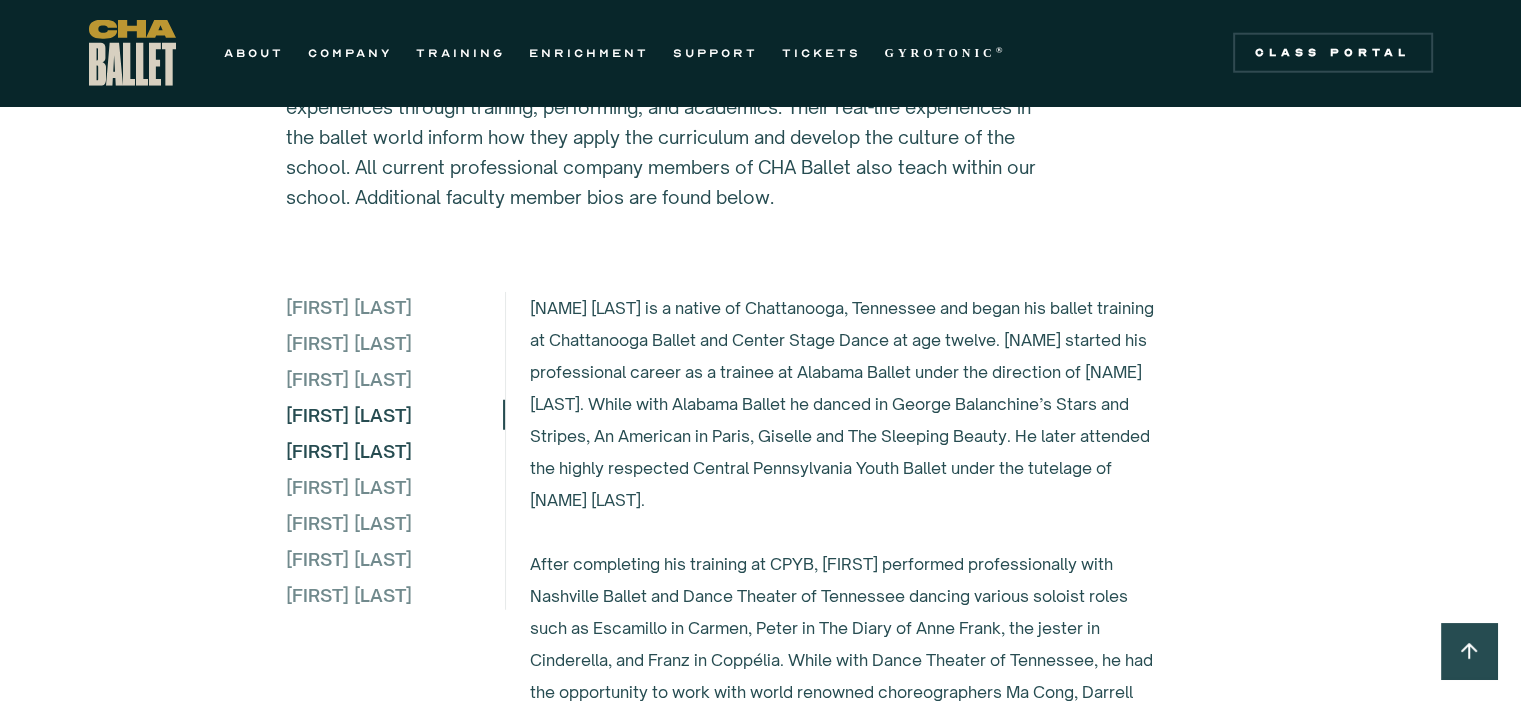 click on "Jane King" at bounding box center (394, 451) 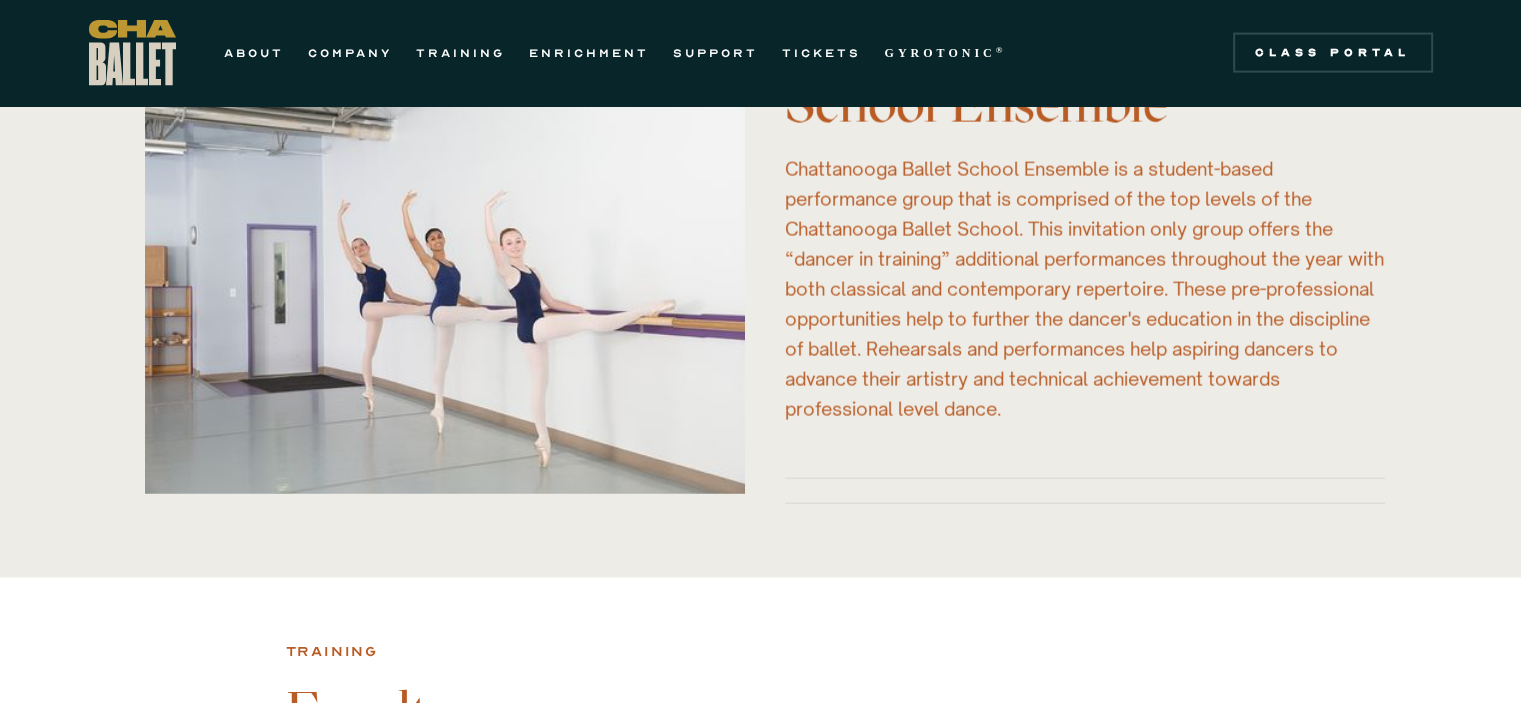 scroll, scrollTop: 4332, scrollLeft: 0, axis: vertical 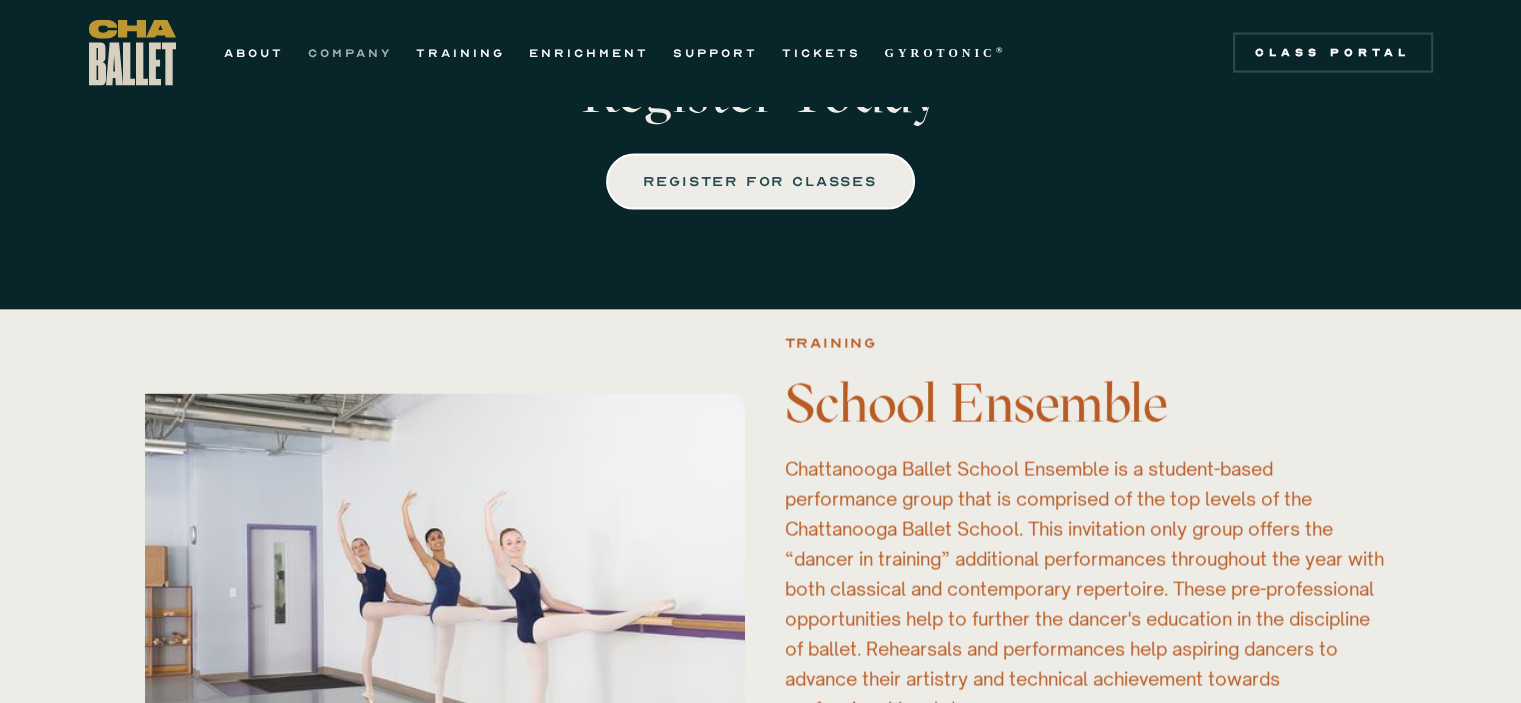 click on "COMPANY" at bounding box center (350, 53) 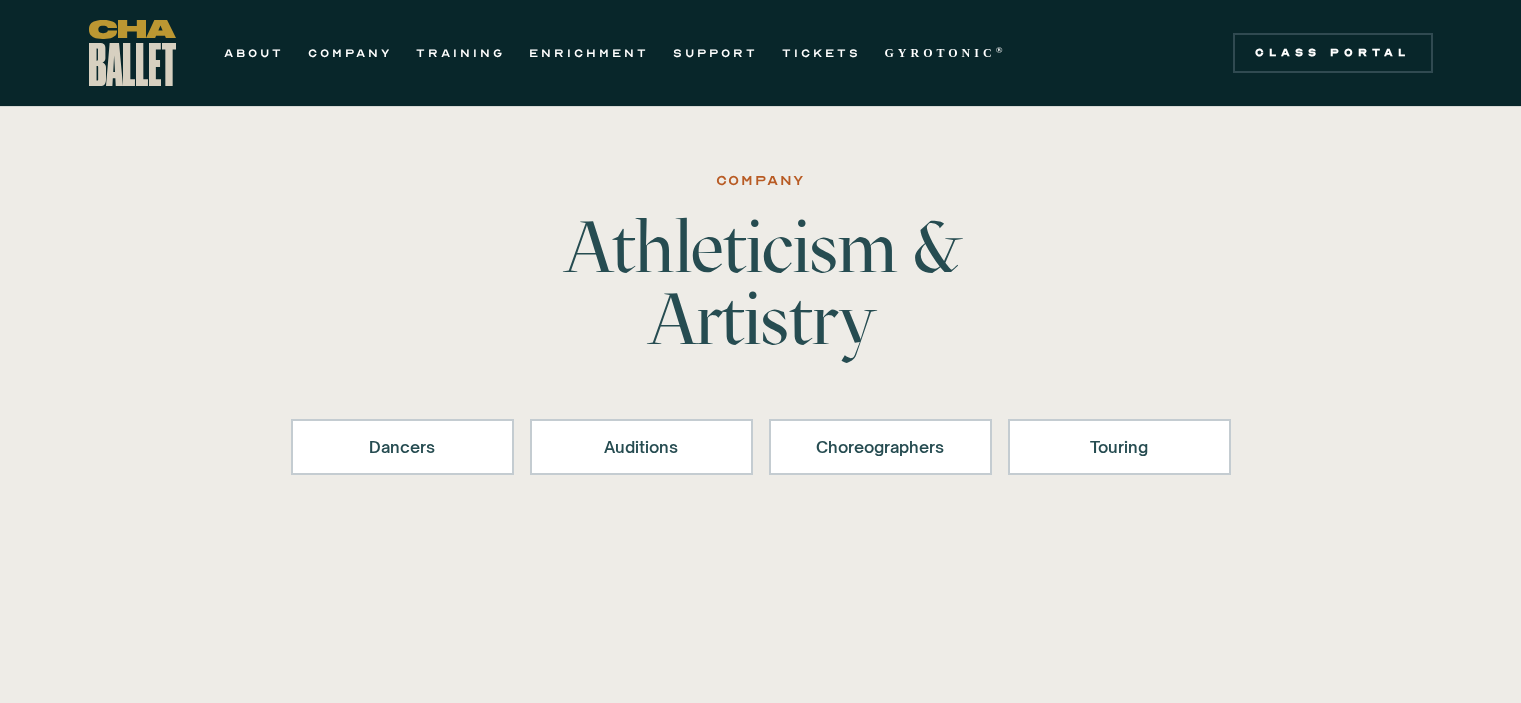 scroll, scrollTop: 0, scrollLeft: 0, axis: both 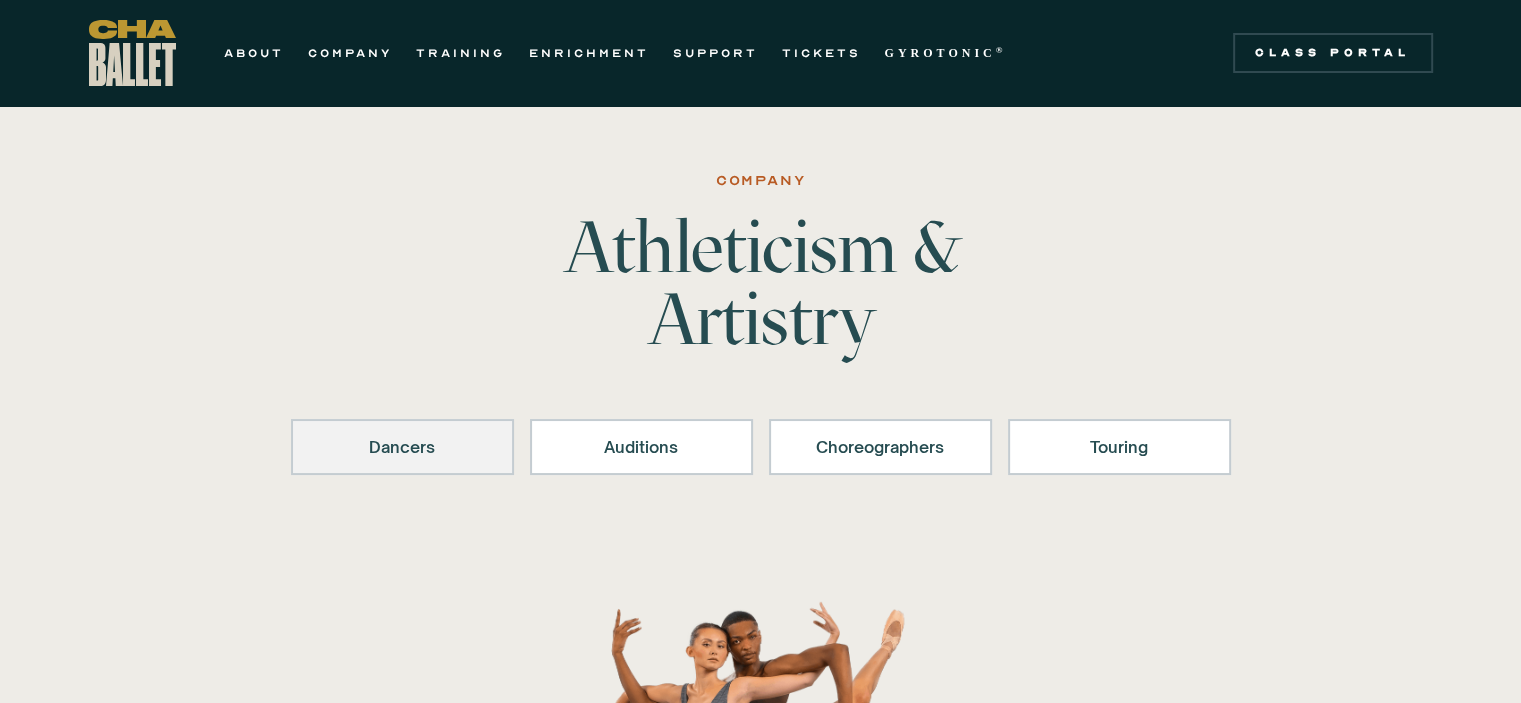 click on "Dancers" at bounding box center [402, 447] 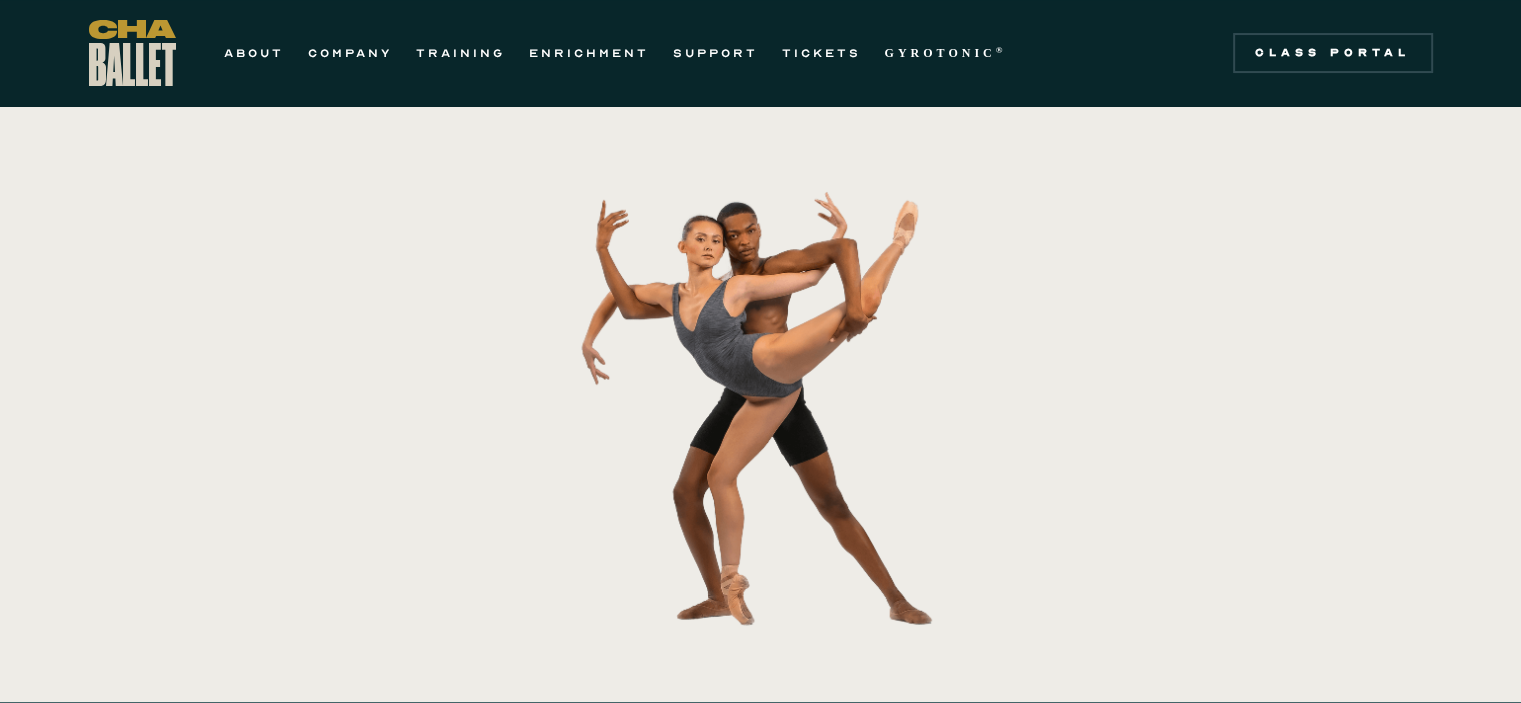scroll, scrollTop: 0, scrollLeft: 0, axis: both 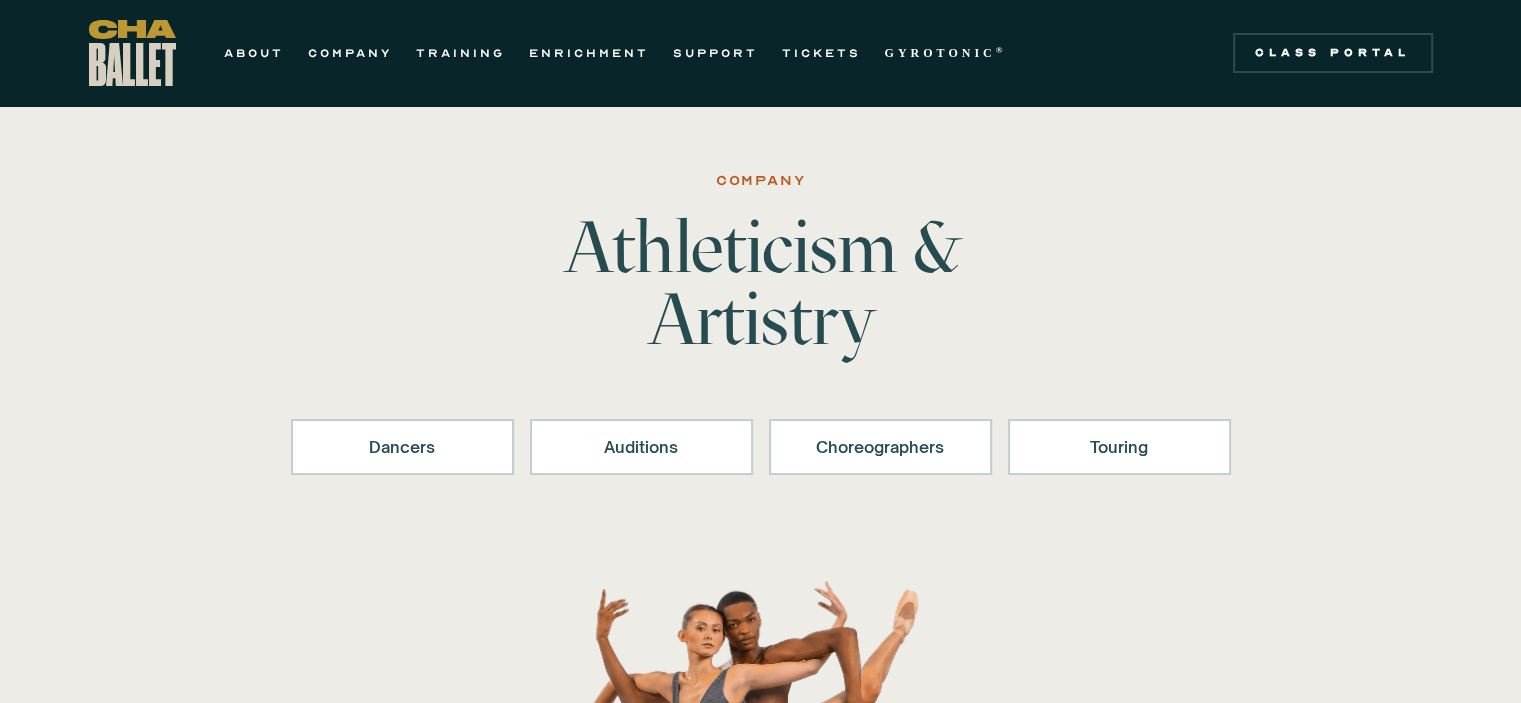 click on "Dancers Auditions Choreographers Touring" at bounding box center [761, 455] 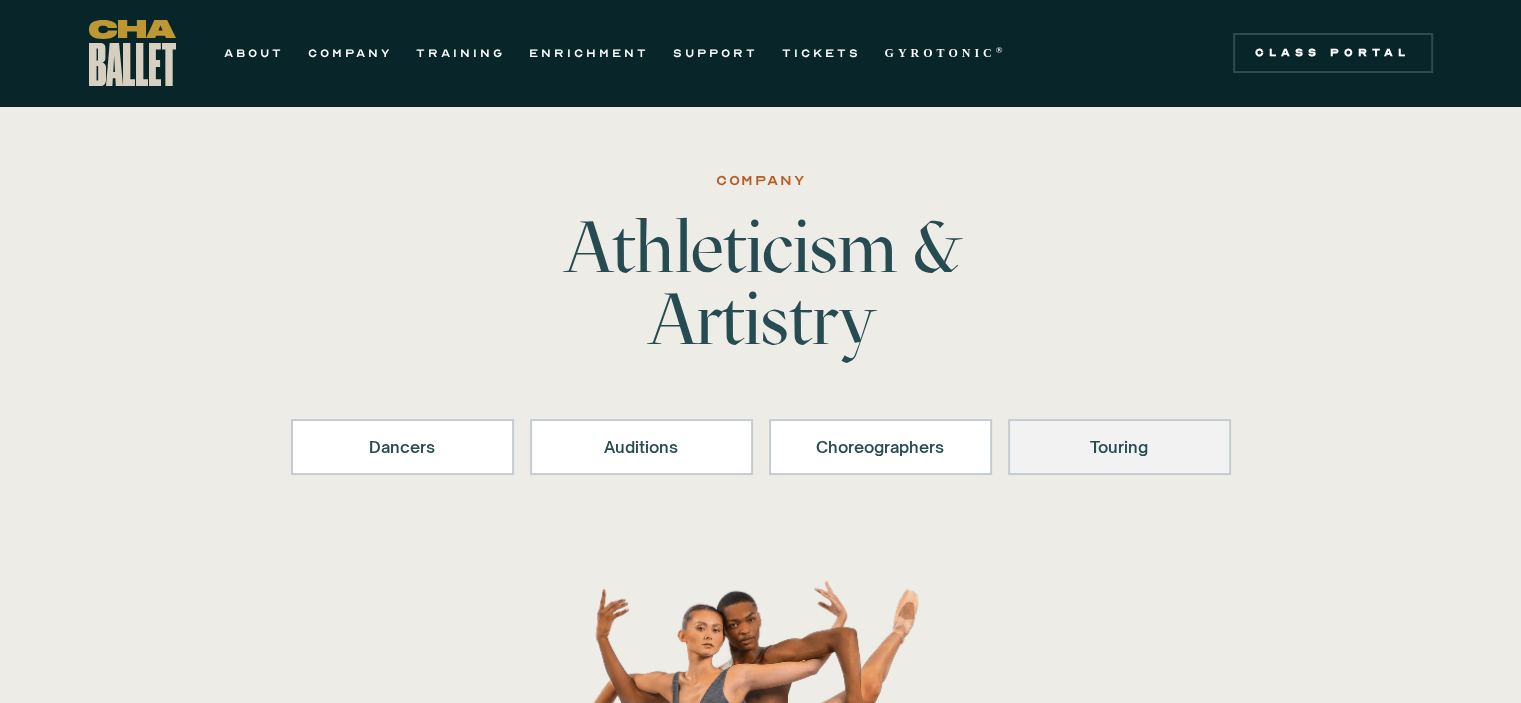click on "Touring" at bounding box center [1119, 447] 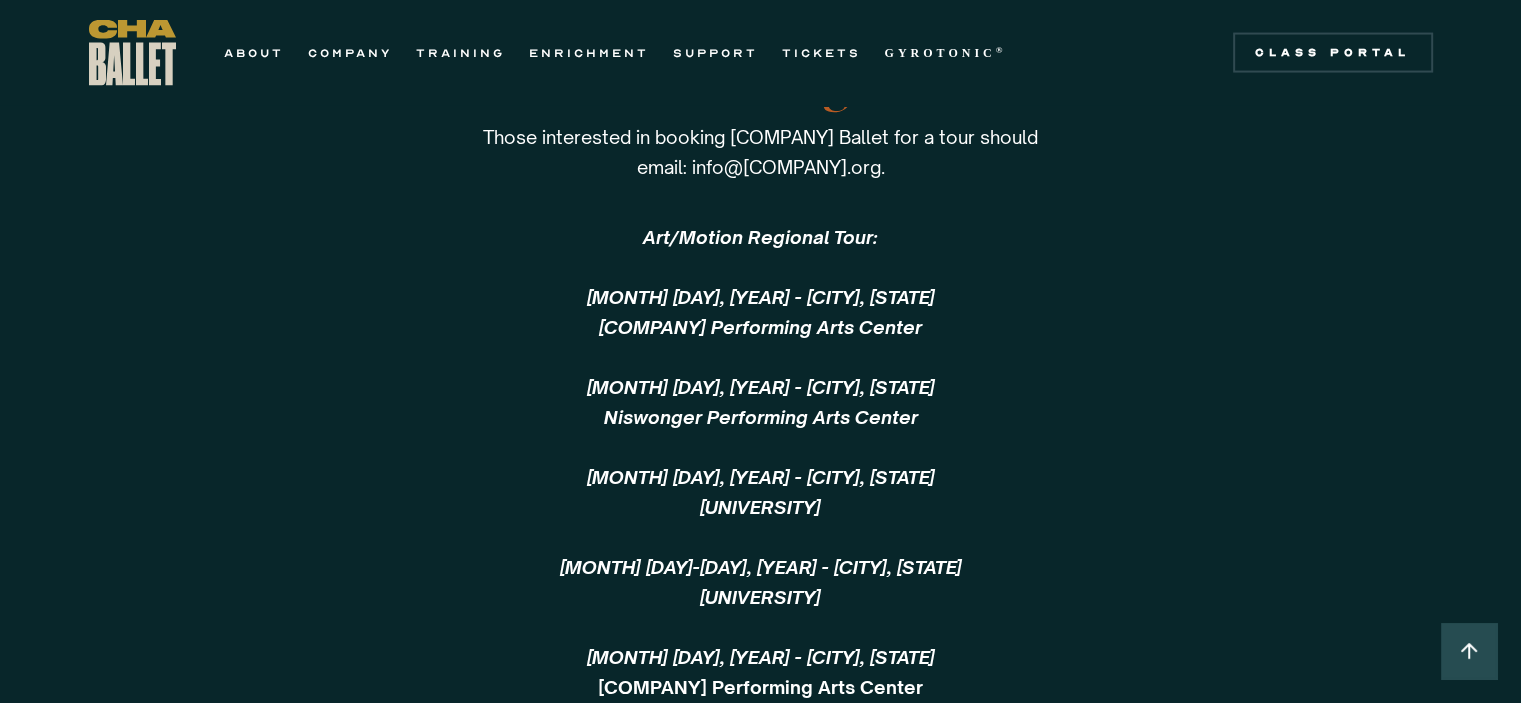 scroll, scrollTop: 4305, scrollLeft: 0, axis: vertical 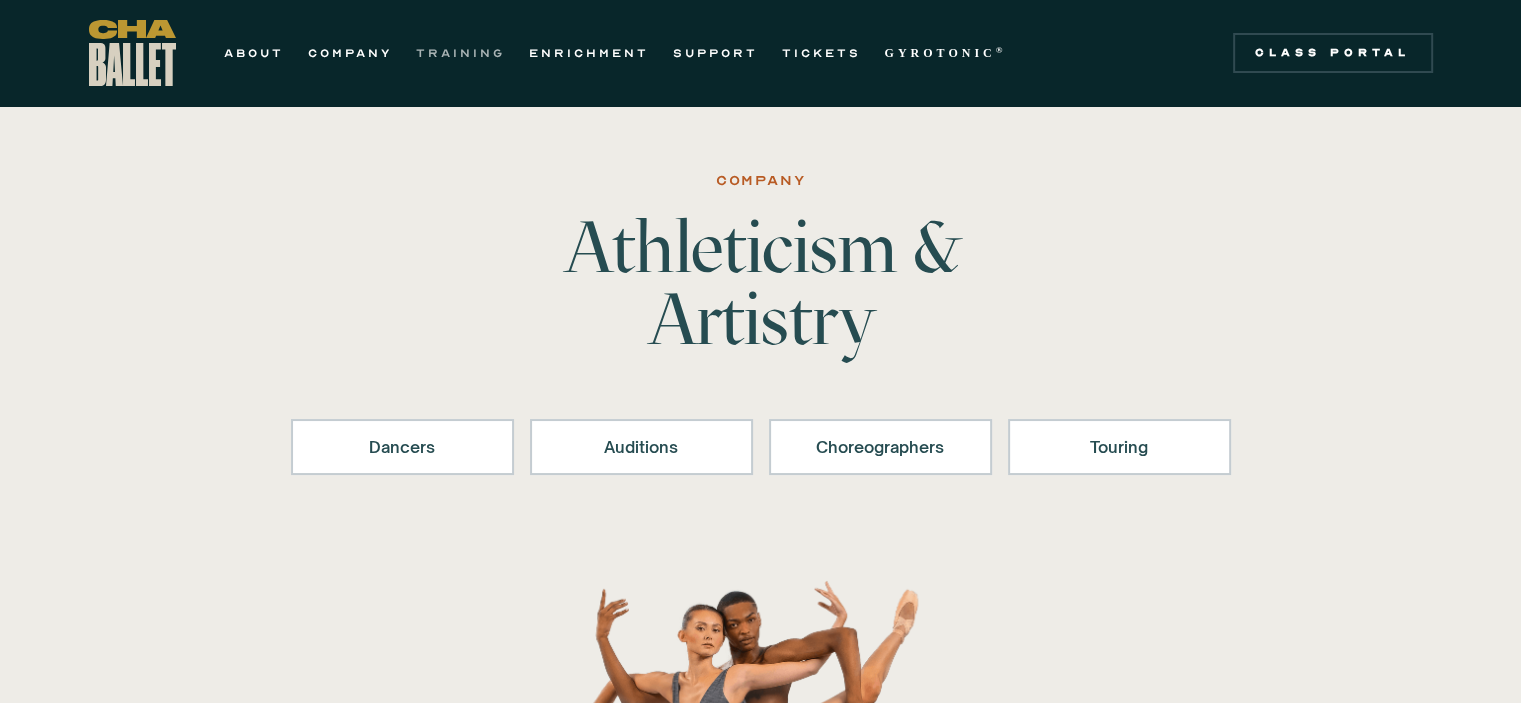 click on "TRAINING" at bounding box center [460, 53] 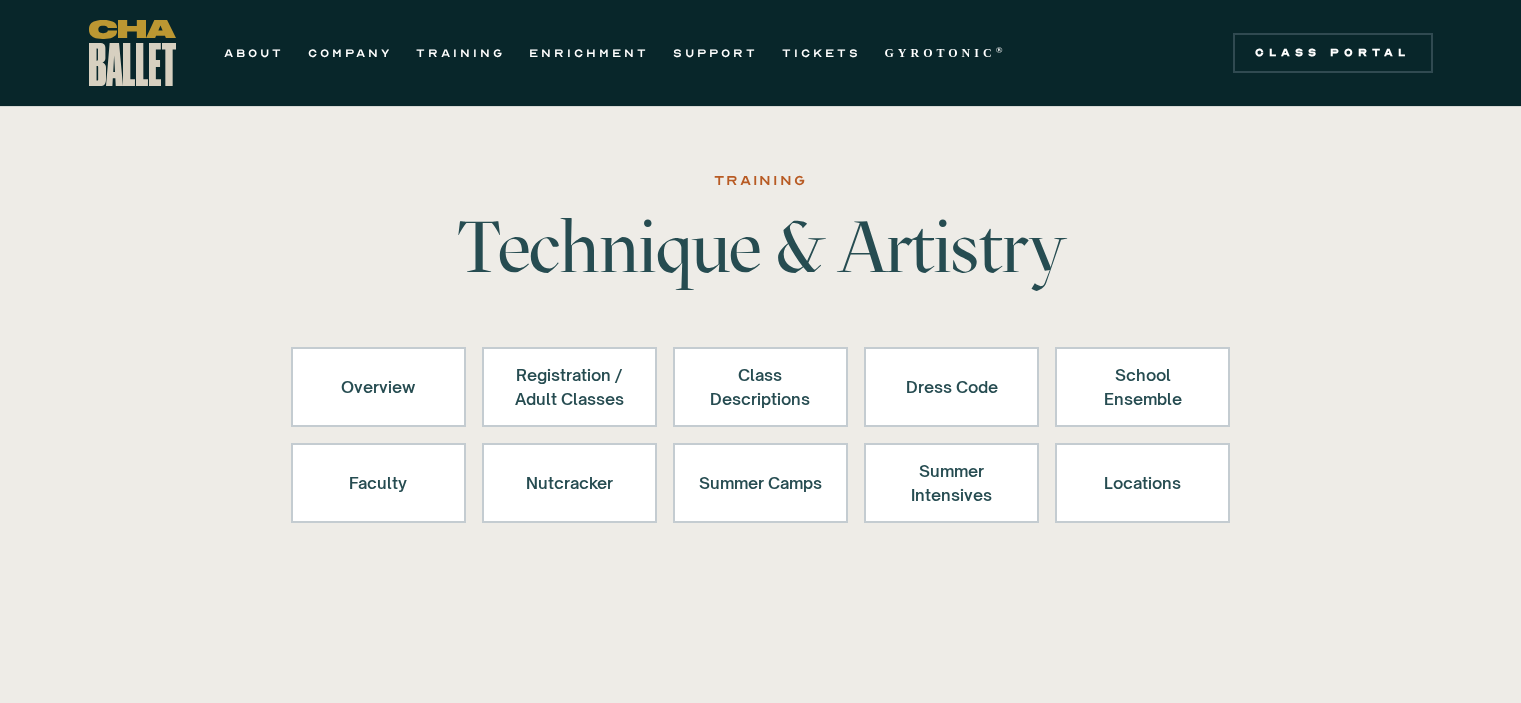 scroll, scrollTop: 0, scrollLeft: 0, axis: both 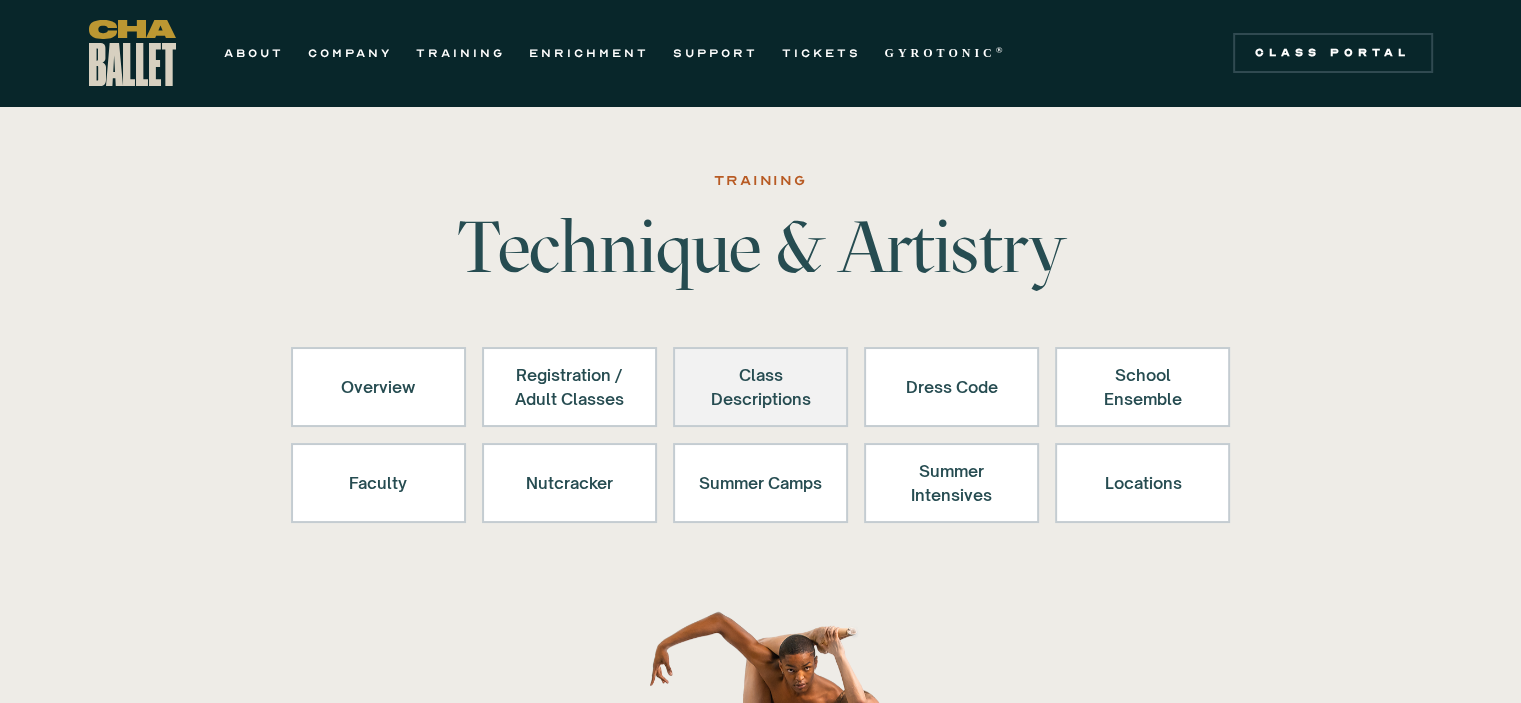 click on "Class Descriptions" at bounding box center [760, 387] 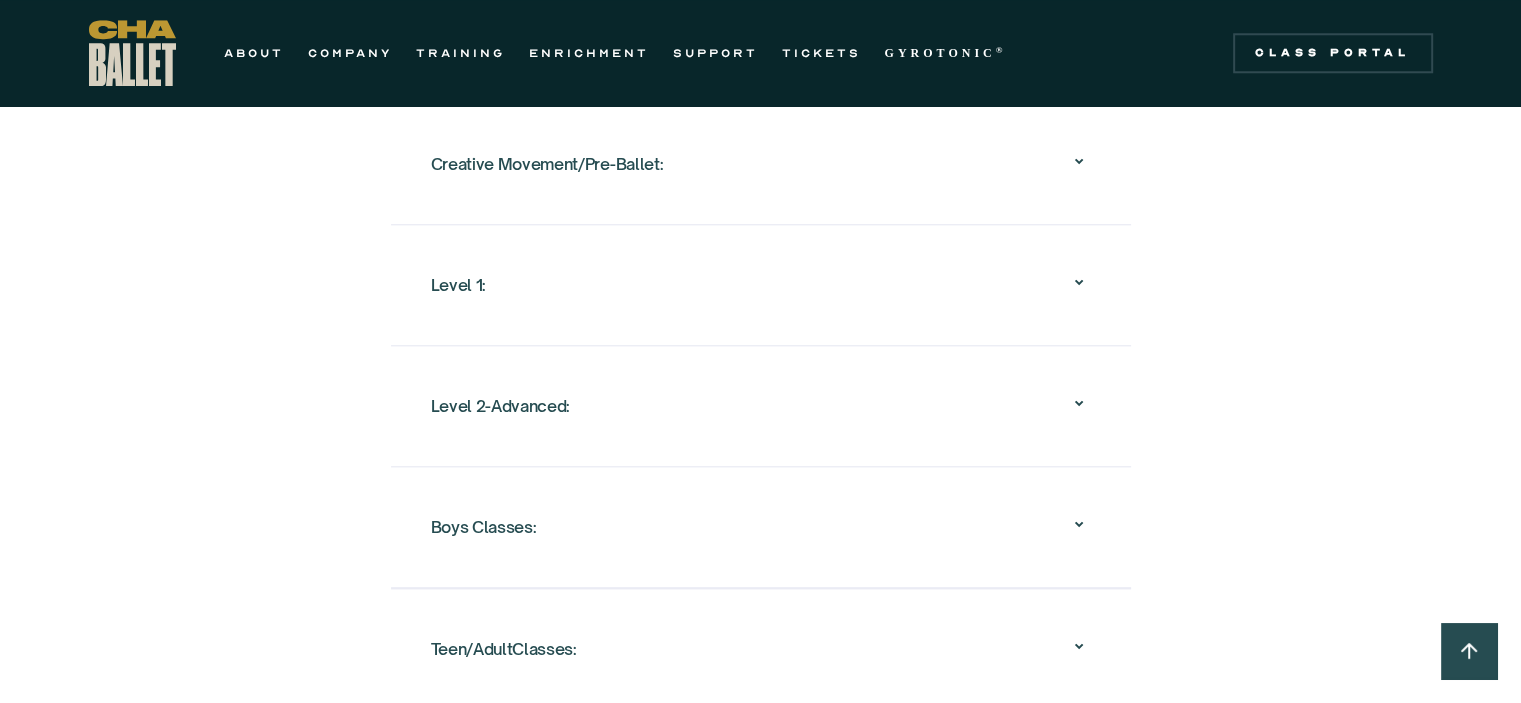 scroll, scrollTop: 2031, scrollLeft: 0, axis: vertical 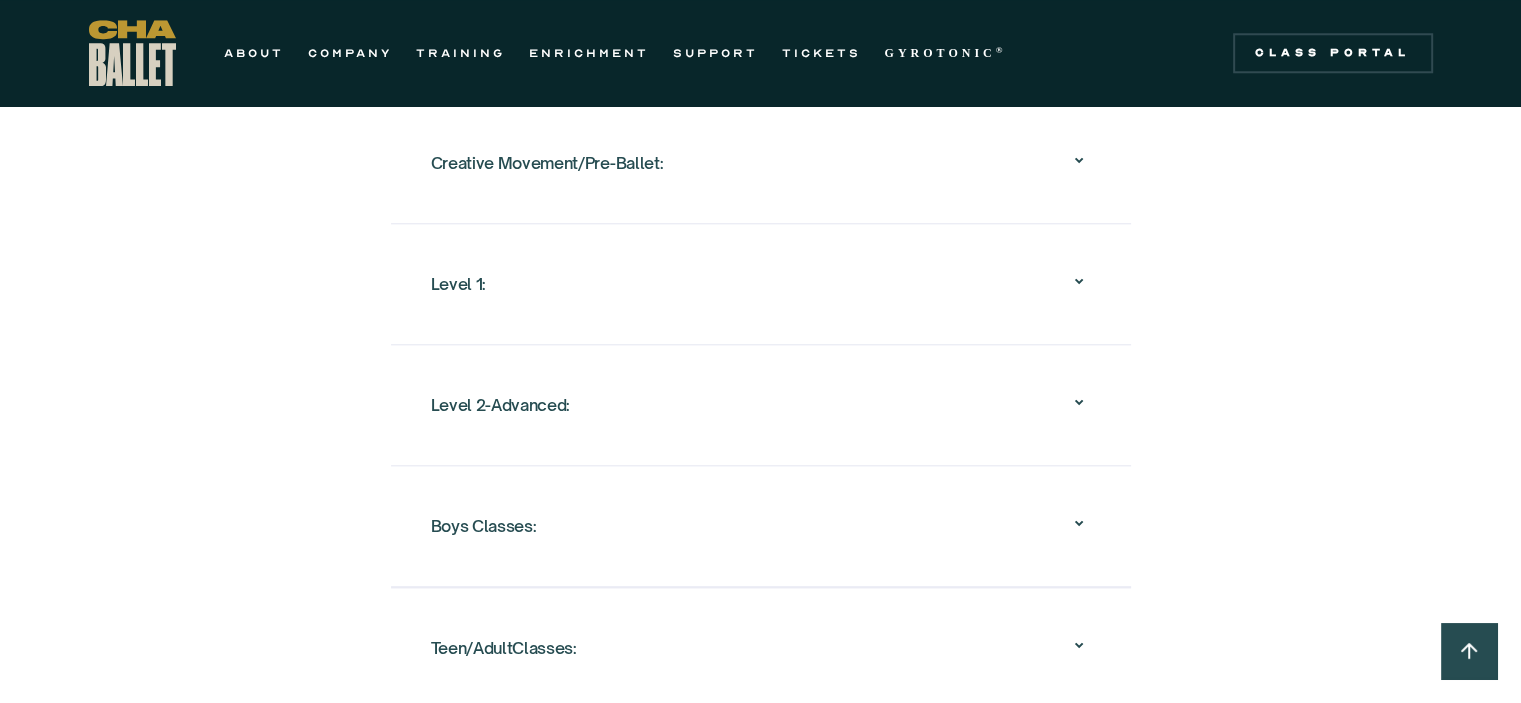 click on "Level 1:" at bounding box center (761, 284) 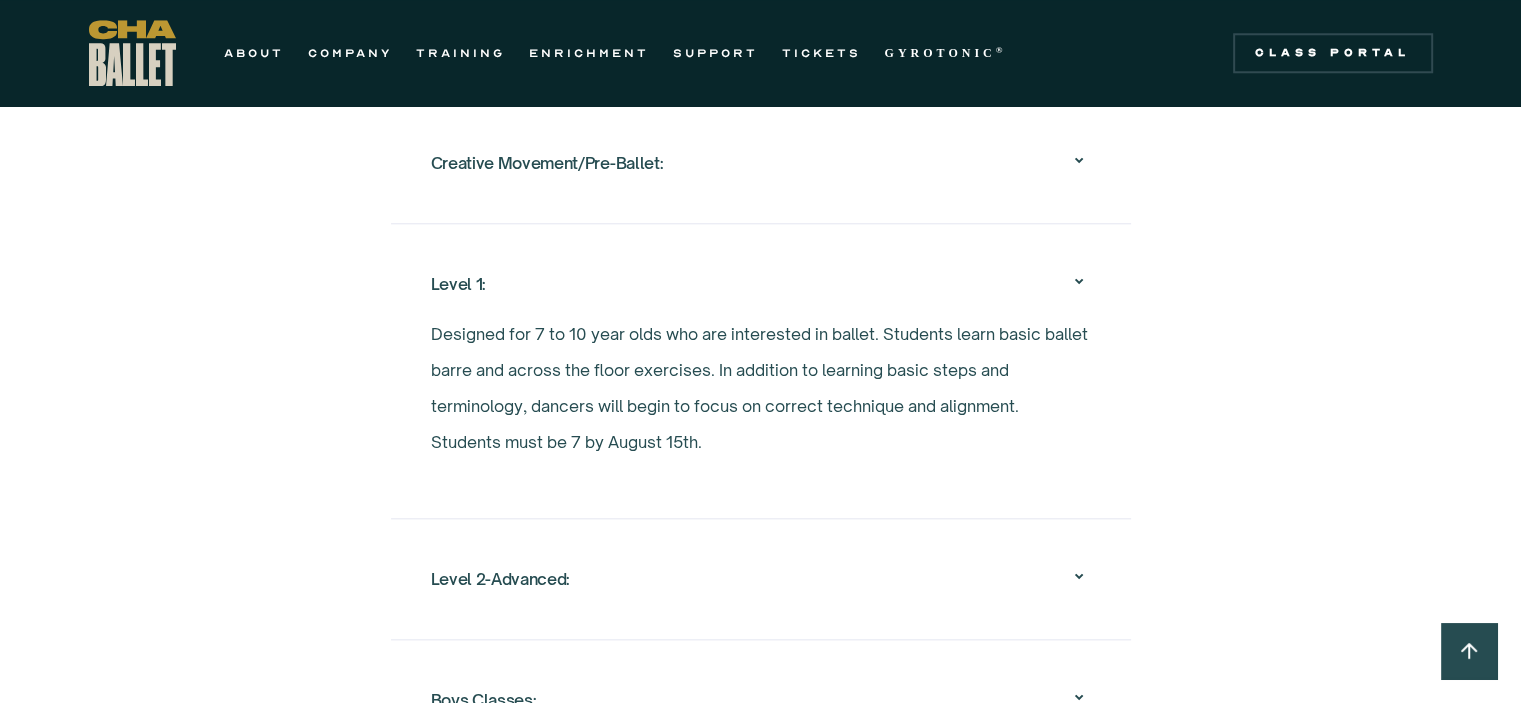 scroll, scrollTop: 2131, scrollLeft: 0, axis: vertical 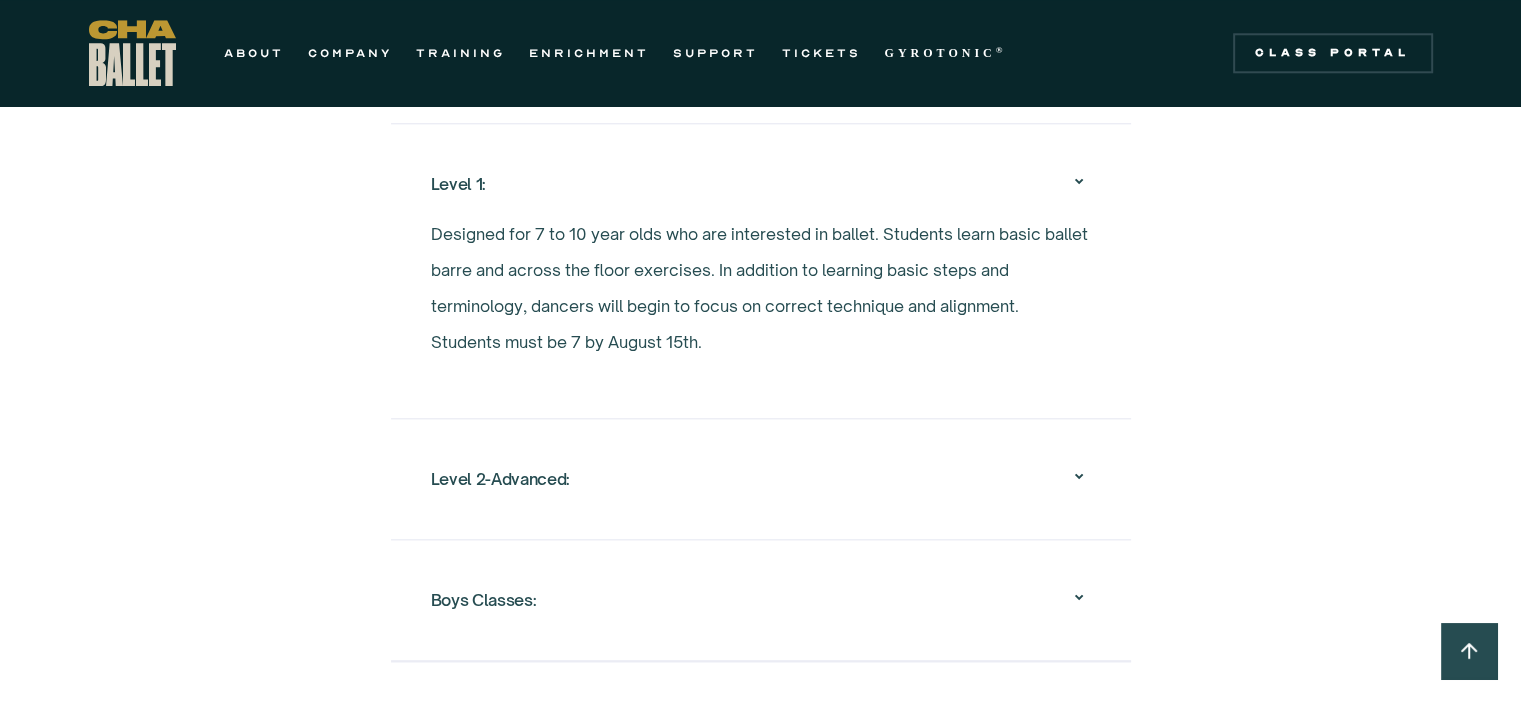 click on "Level 2-Advanced:" at bounding box center (761, 479) 